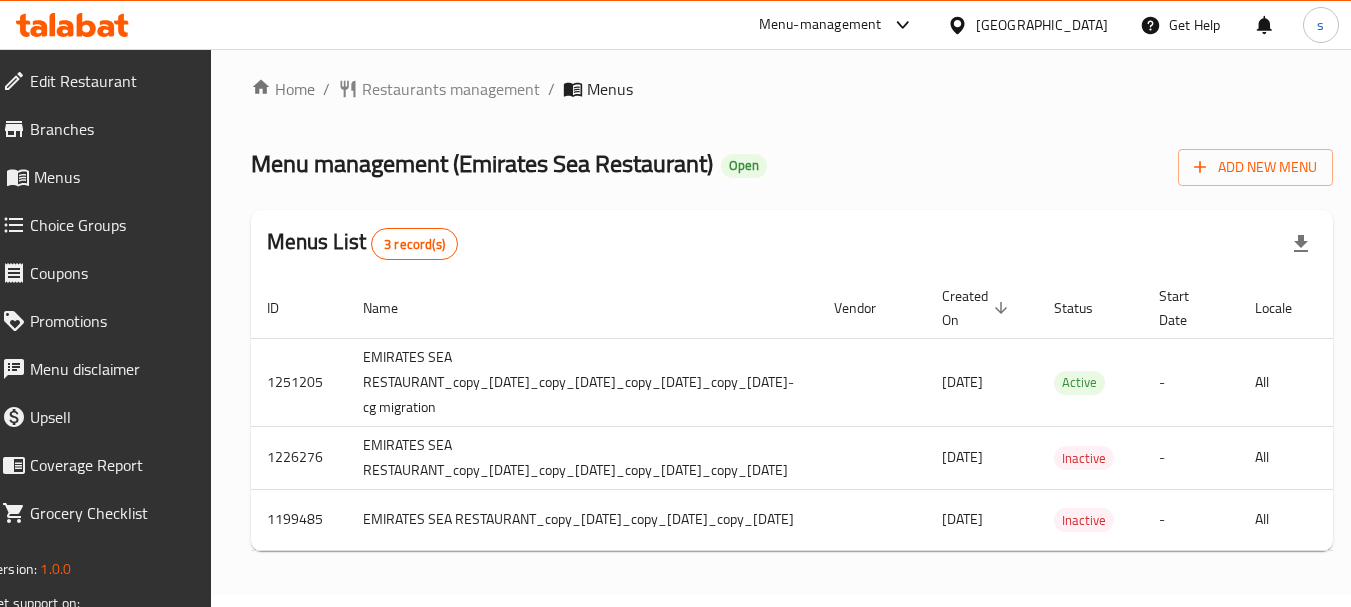 scroll, scrollTop: 27, scrollLeft: 0, axis: vertical 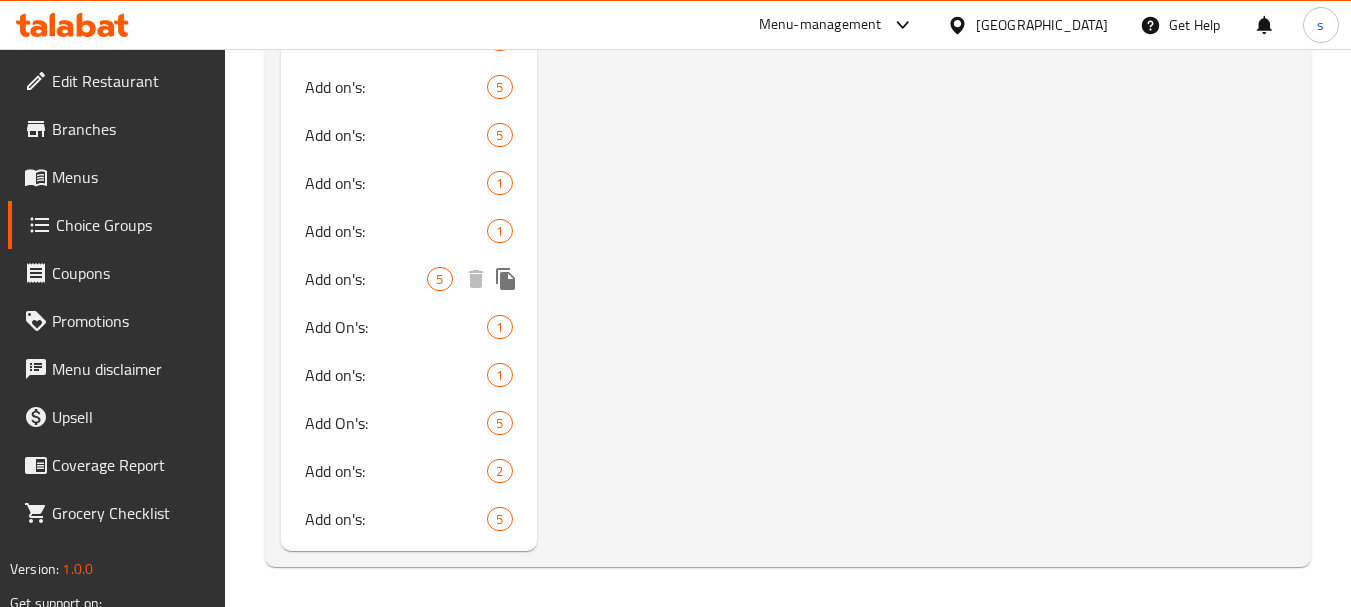 click on "Add on's:" at bounding box center (366, 279) 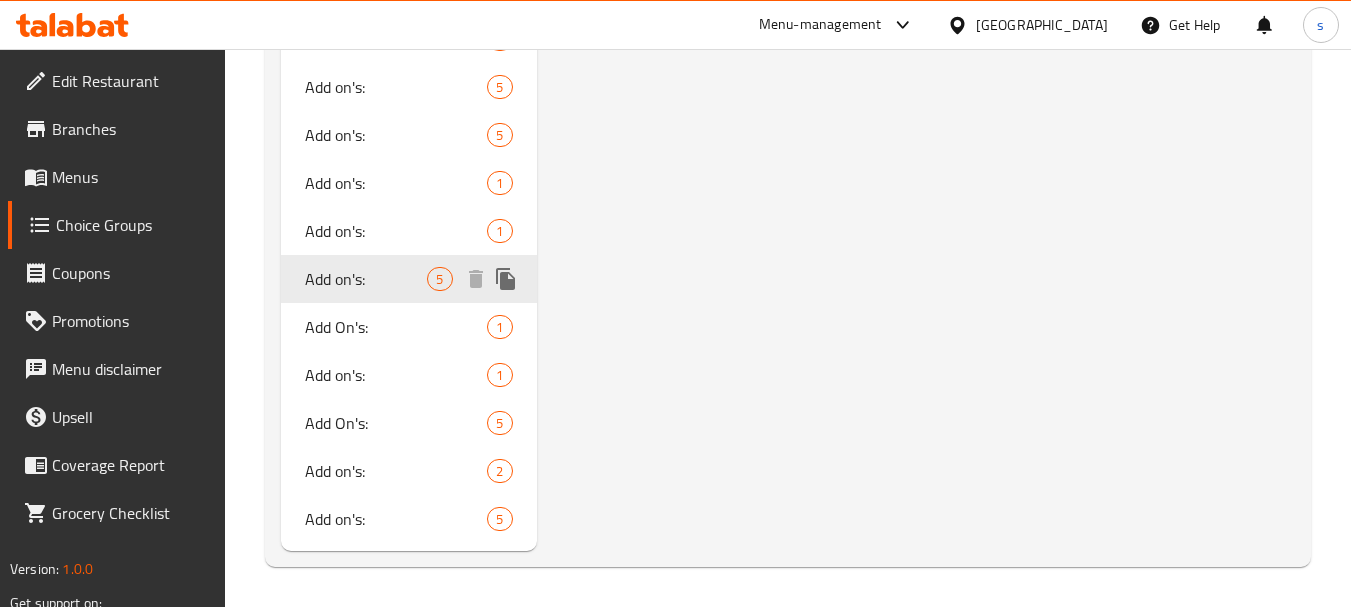 type on "Add on's:" 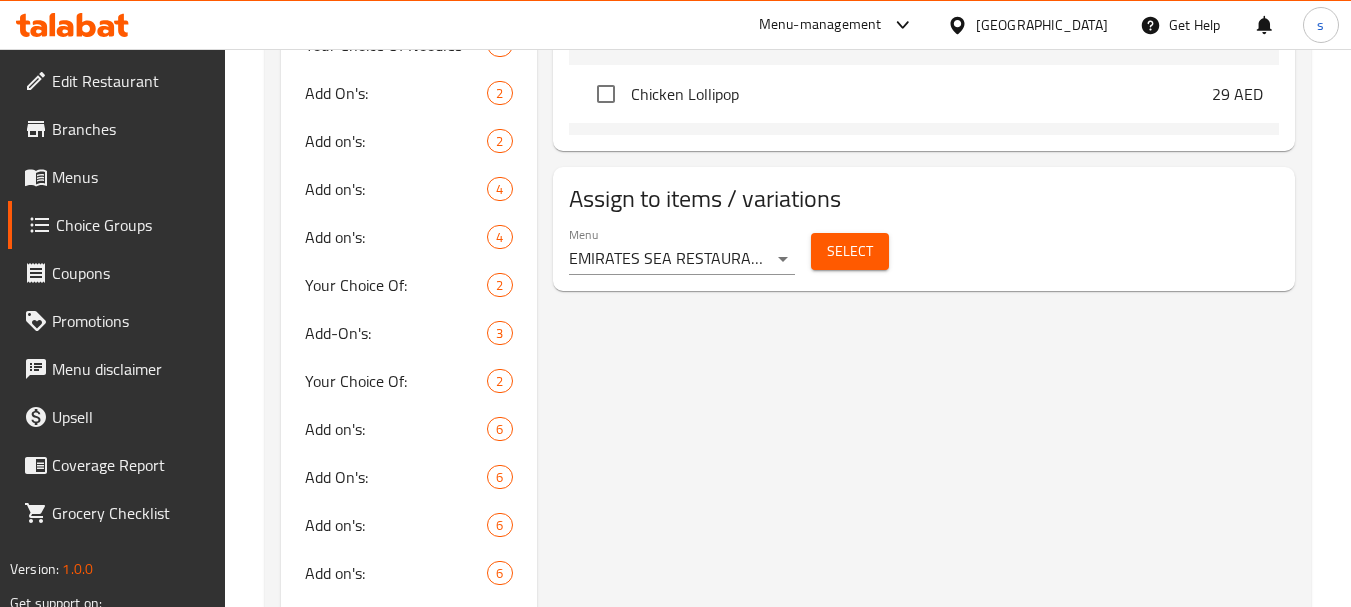 scroll, scrollTop: 1066, scrollLeft: 0, axis: vertical 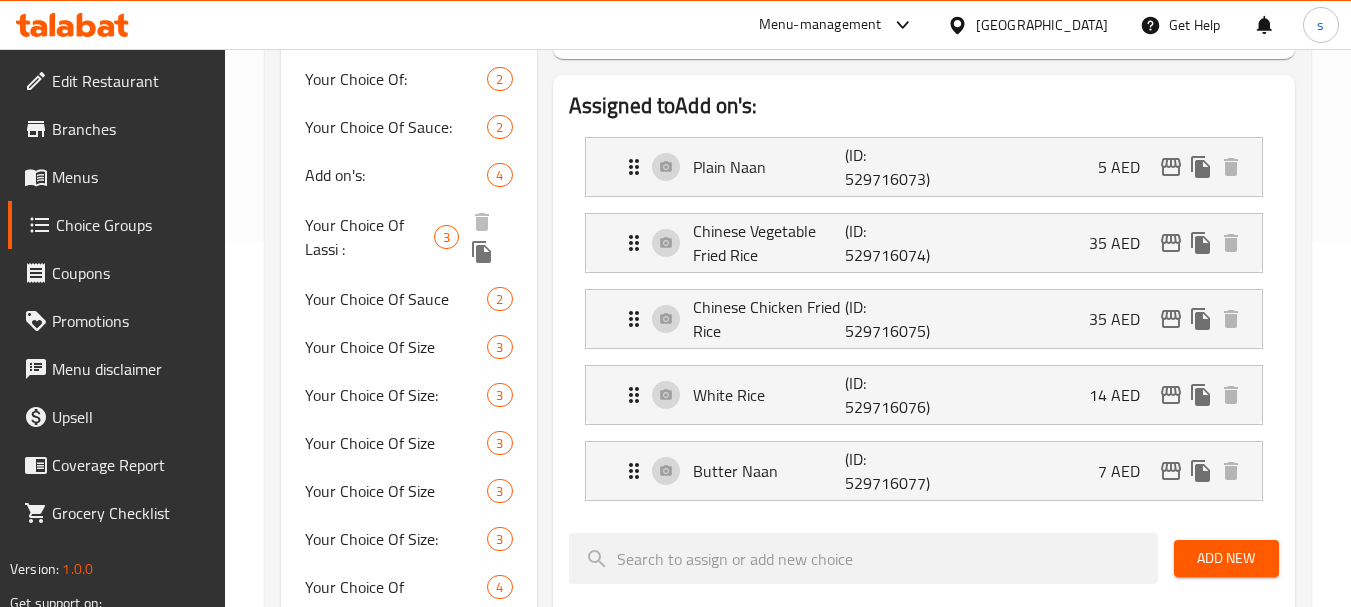 click on "Your Choice Of Lassi :" at bounding box center (369, 237) 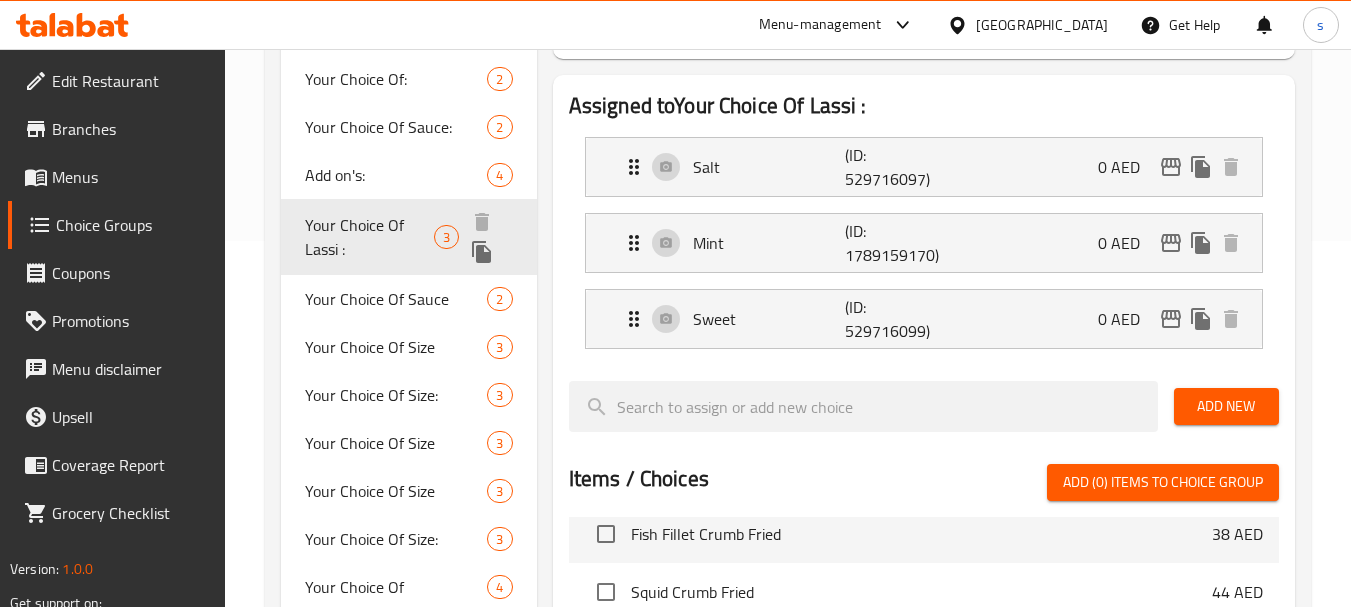 type on "Your Choice Of Lassi :" 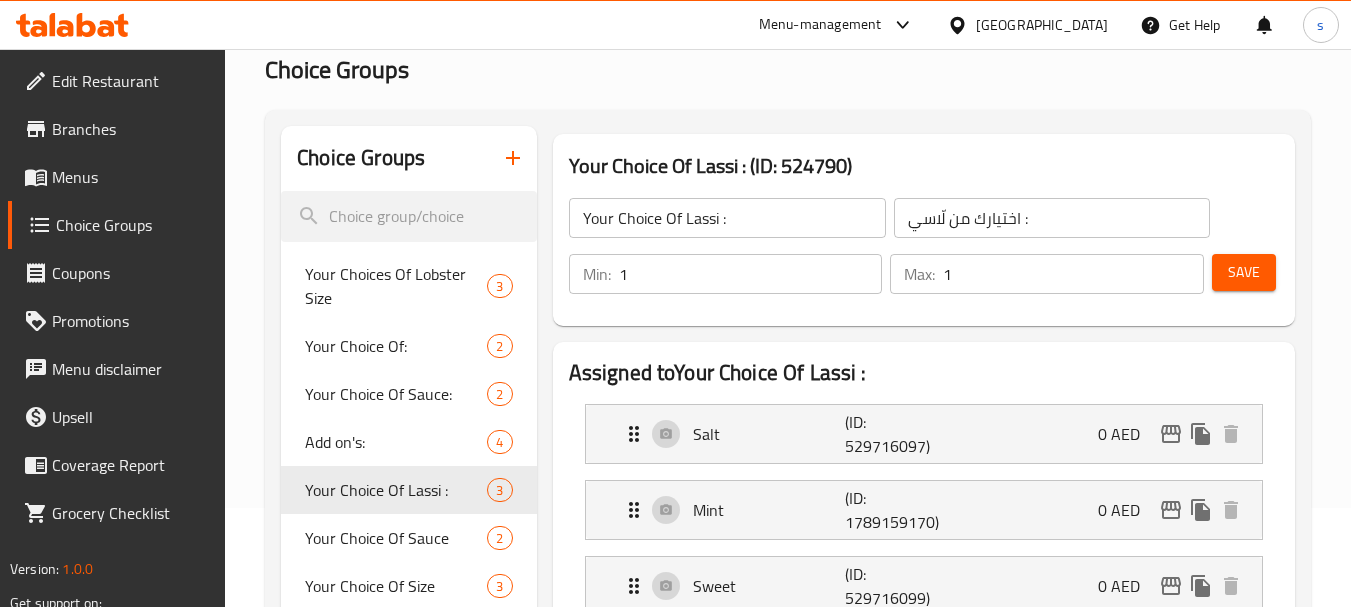scroll, scrollTop: 66, scrollLeft: 0, axis: vertical 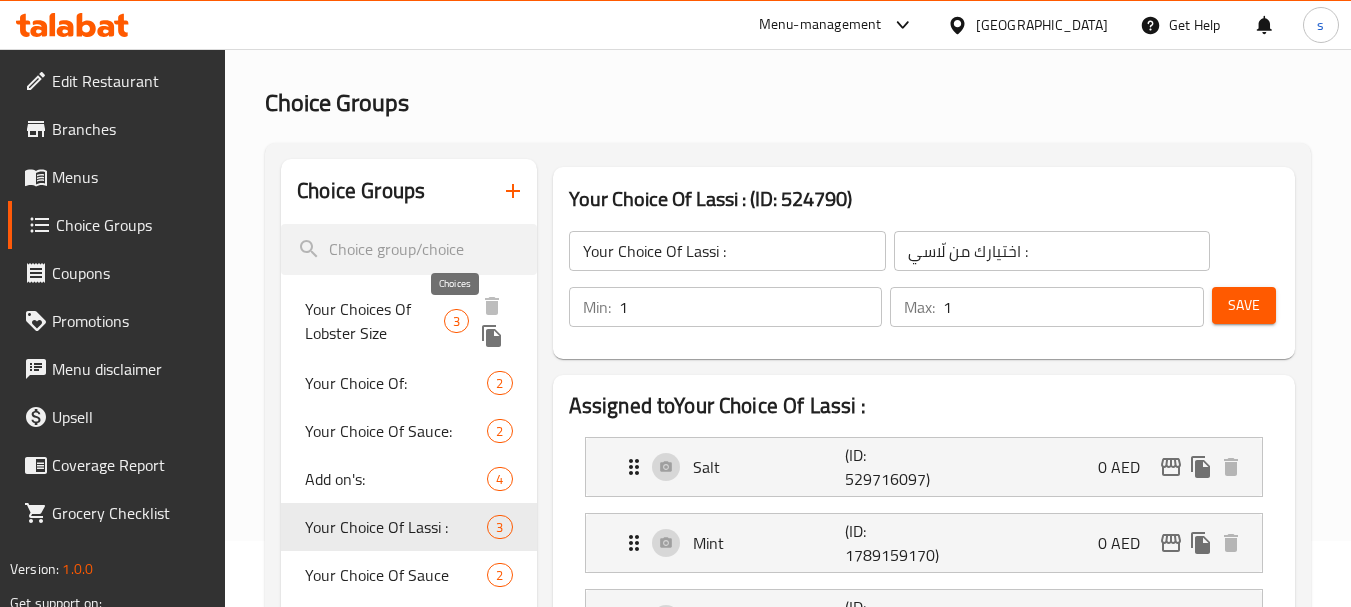 click on "3" at bounding box center [456, 321] 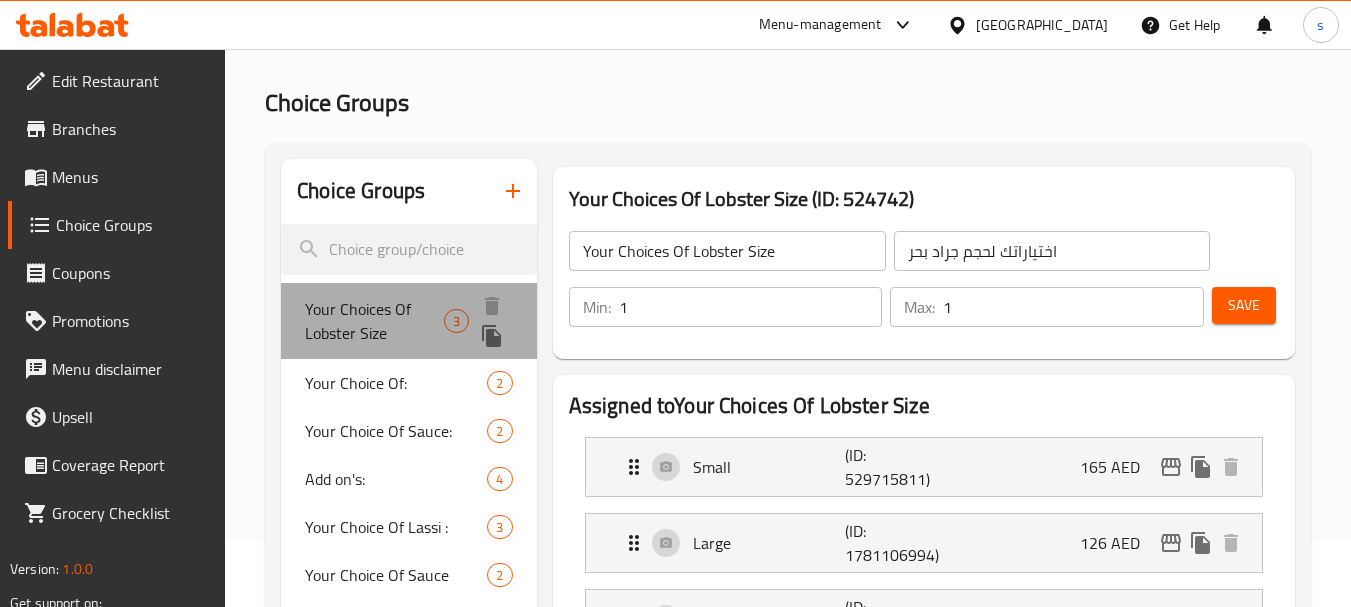 drag, startPoint x: 446, startPoint y: 321, endPoint x: 416, endPoint y: 321, distance: 30 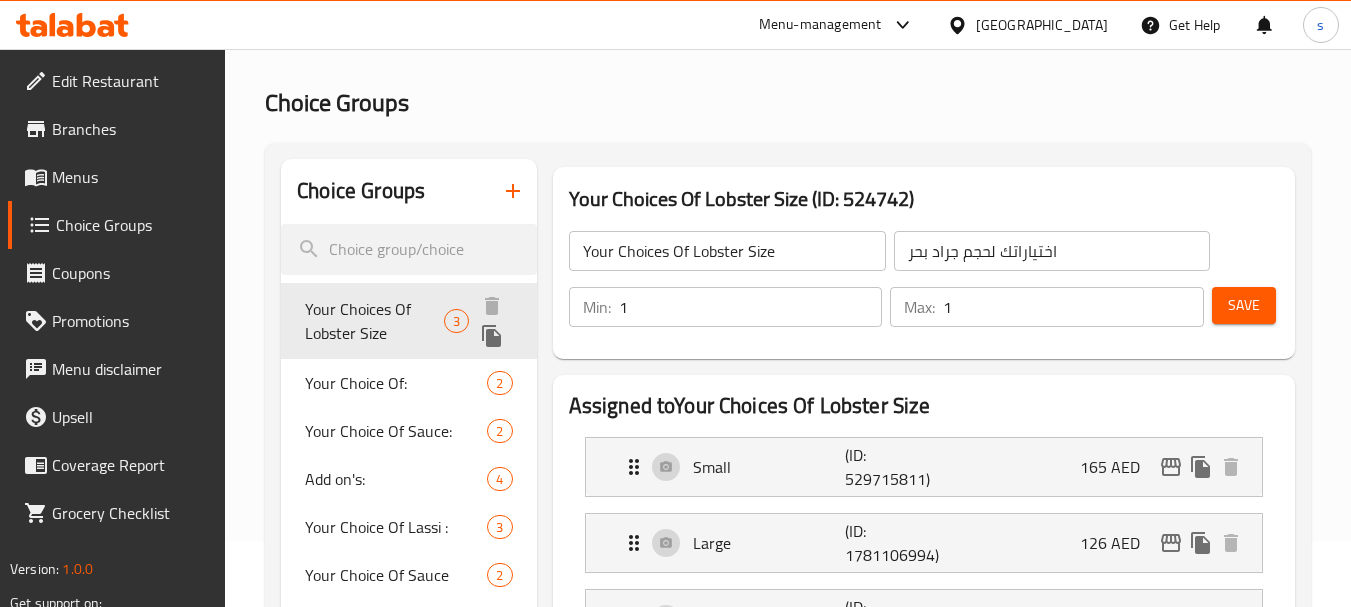 click on "Your Choices Of Lobster Size" at bounding box center (374, 321) 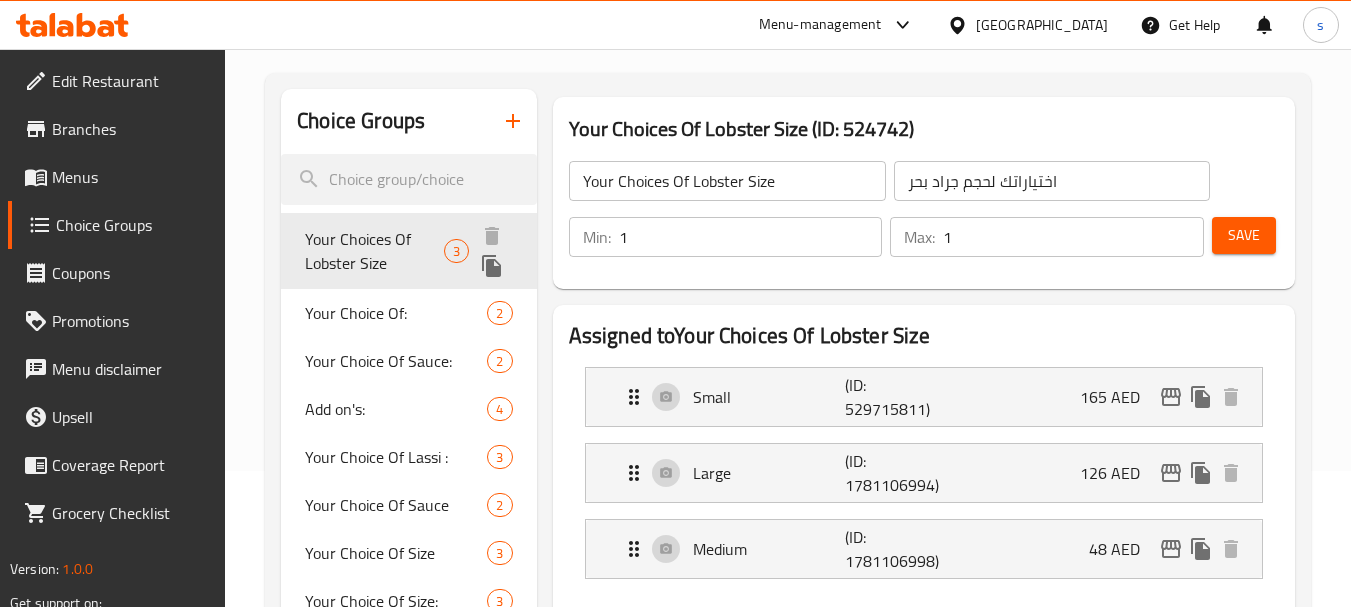 scroll, scrollTop: 166, scrollLeft: 0, axis: vertical 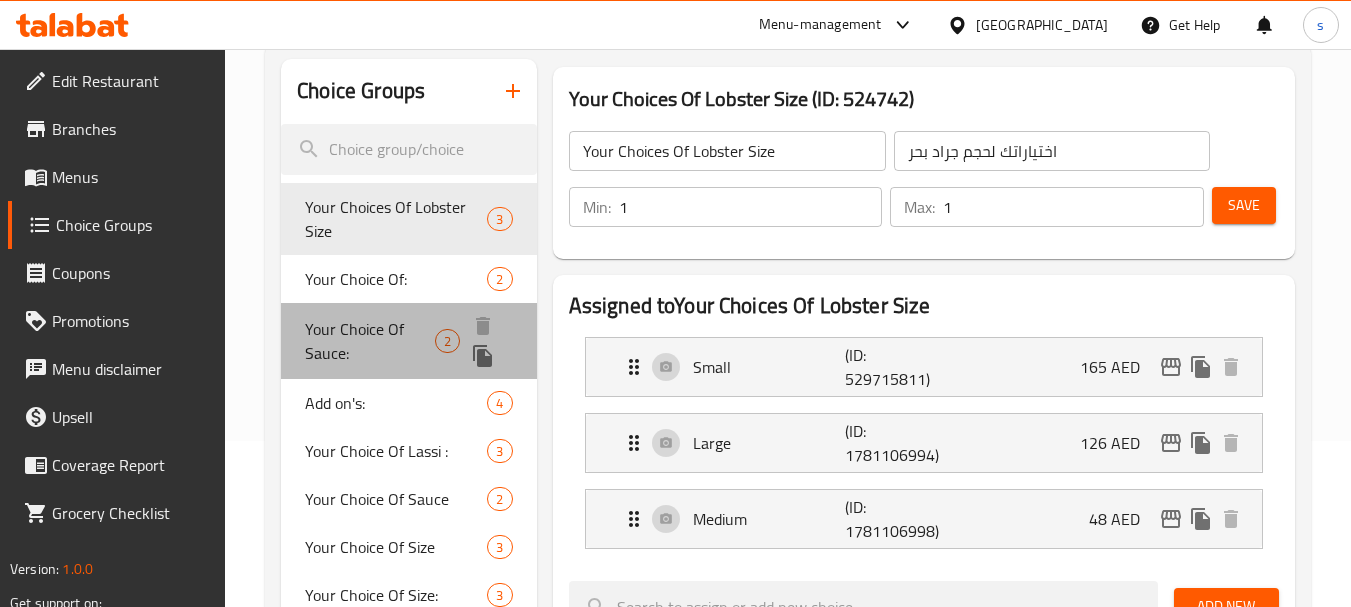 click on "Your Choice Of Sauce:" at bounding box center [369, 341] 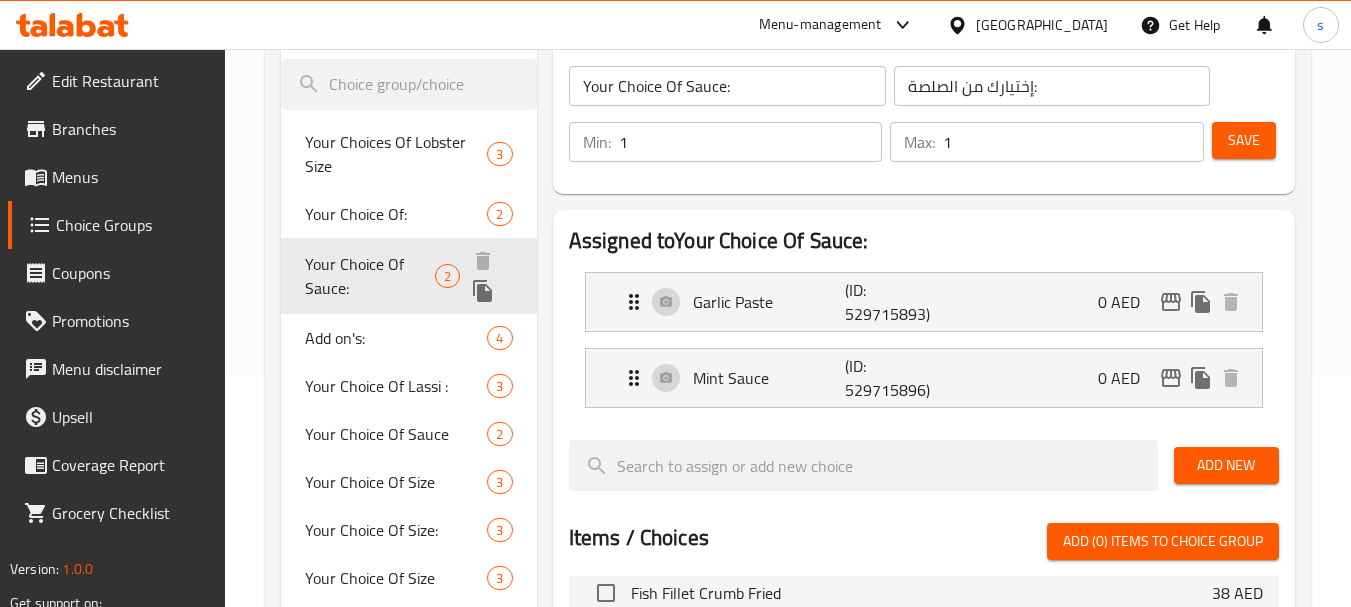 scroll, scrollTop: 266, scrollLeft: 0, axis: vertical 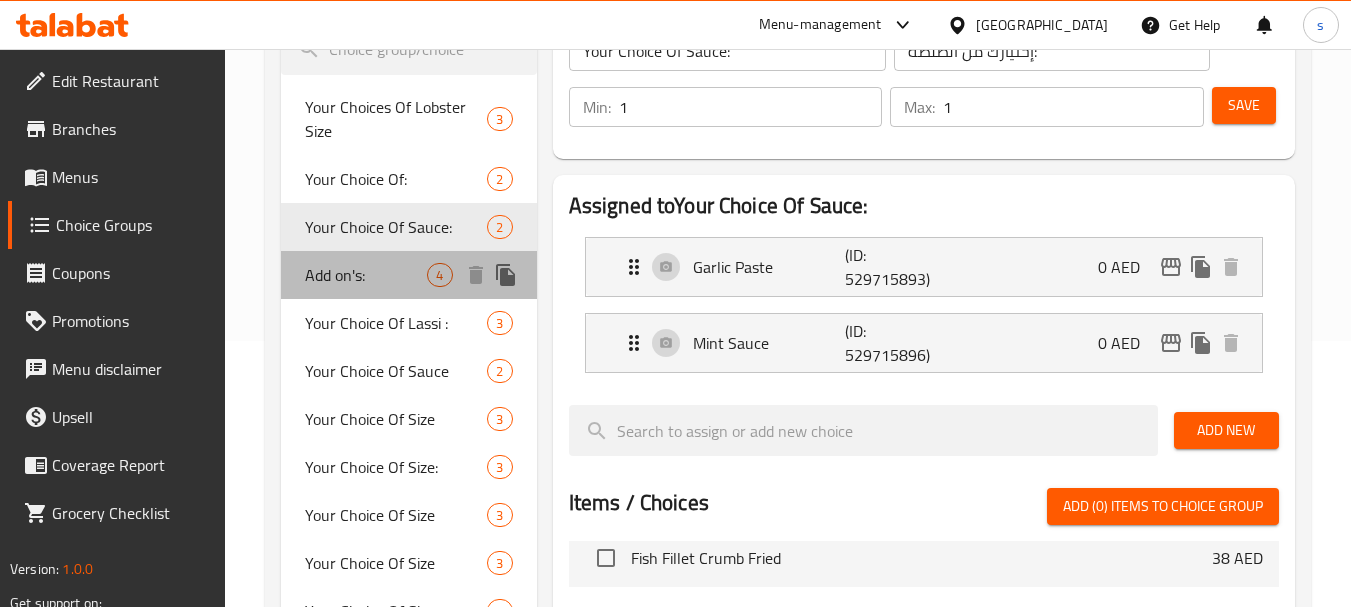 click on "Add on's:" at bounding box center (366, 275) 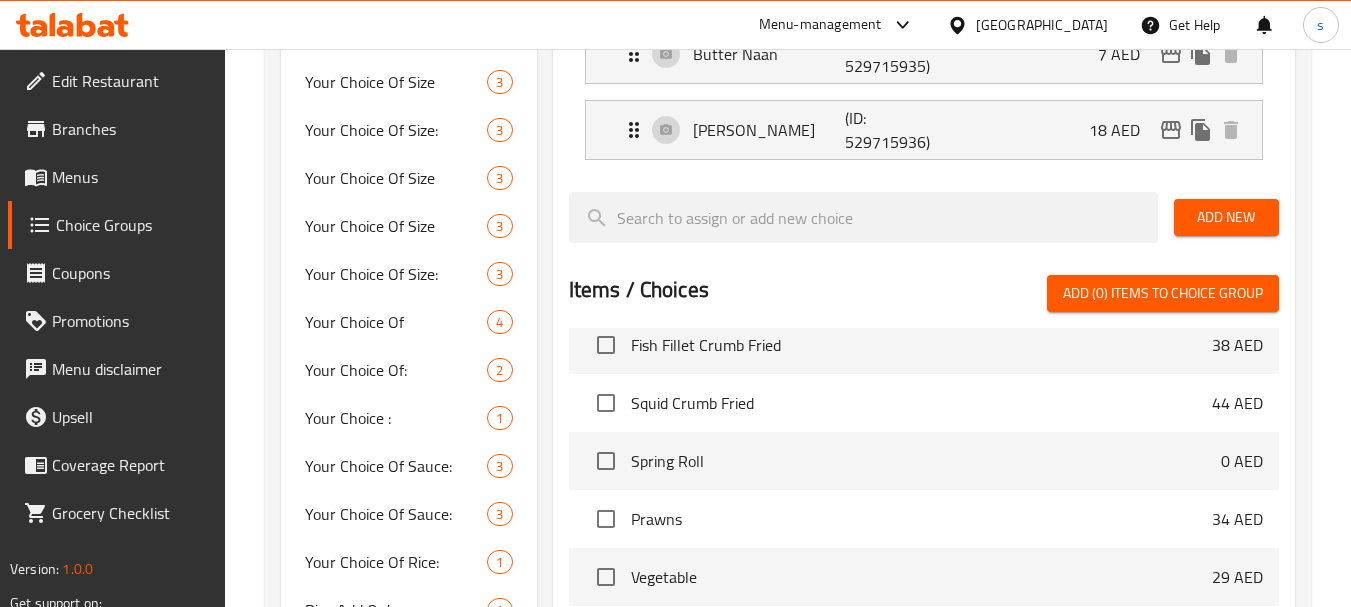 scroll, scrollTop: 666, scrollLeft: 0, axis: vertical 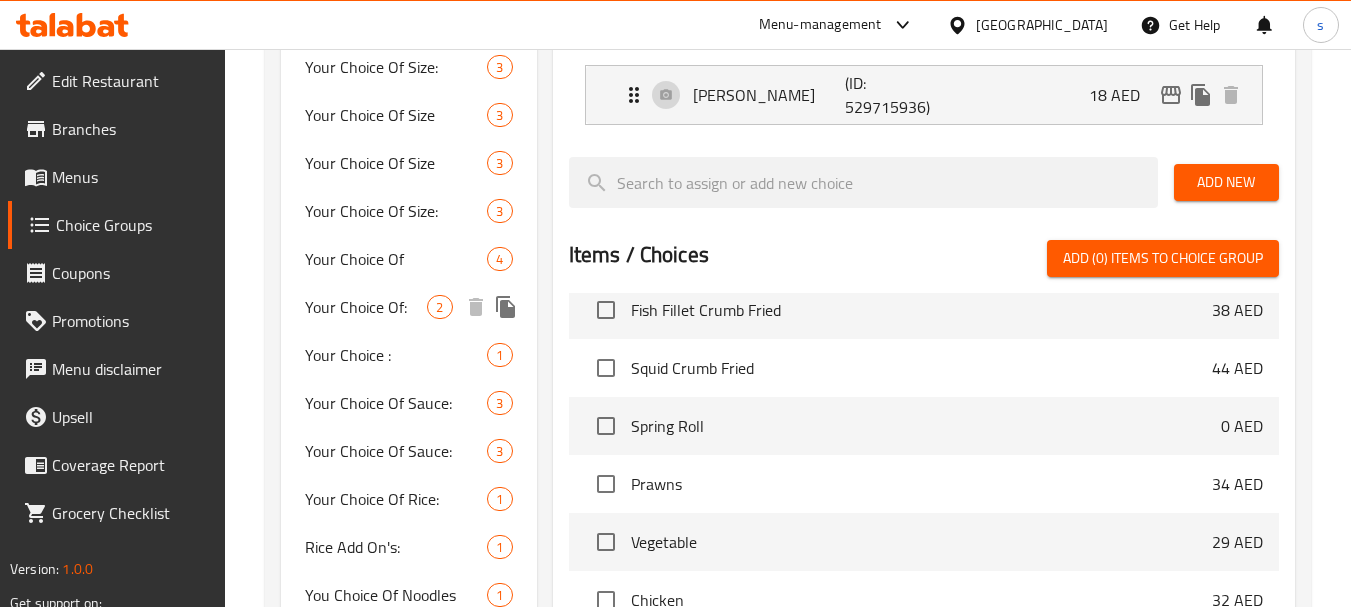 click on "Your Choice Of:" at bounding box center (366, 307) 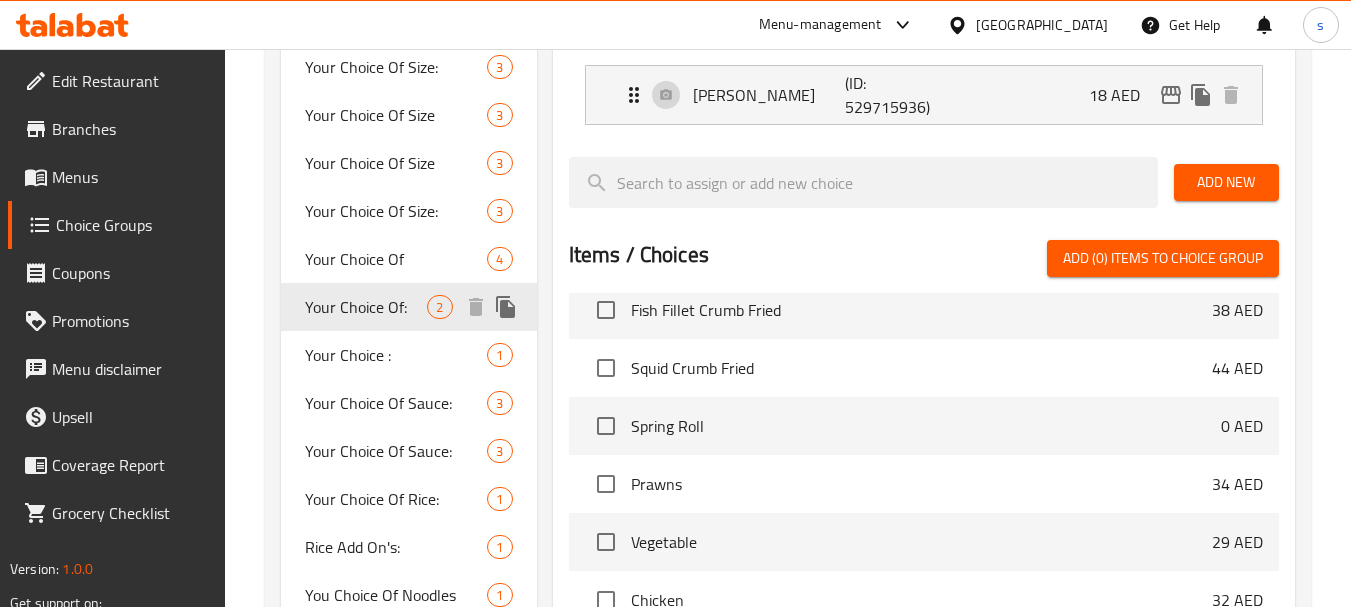 type on "Your Choice Of:" 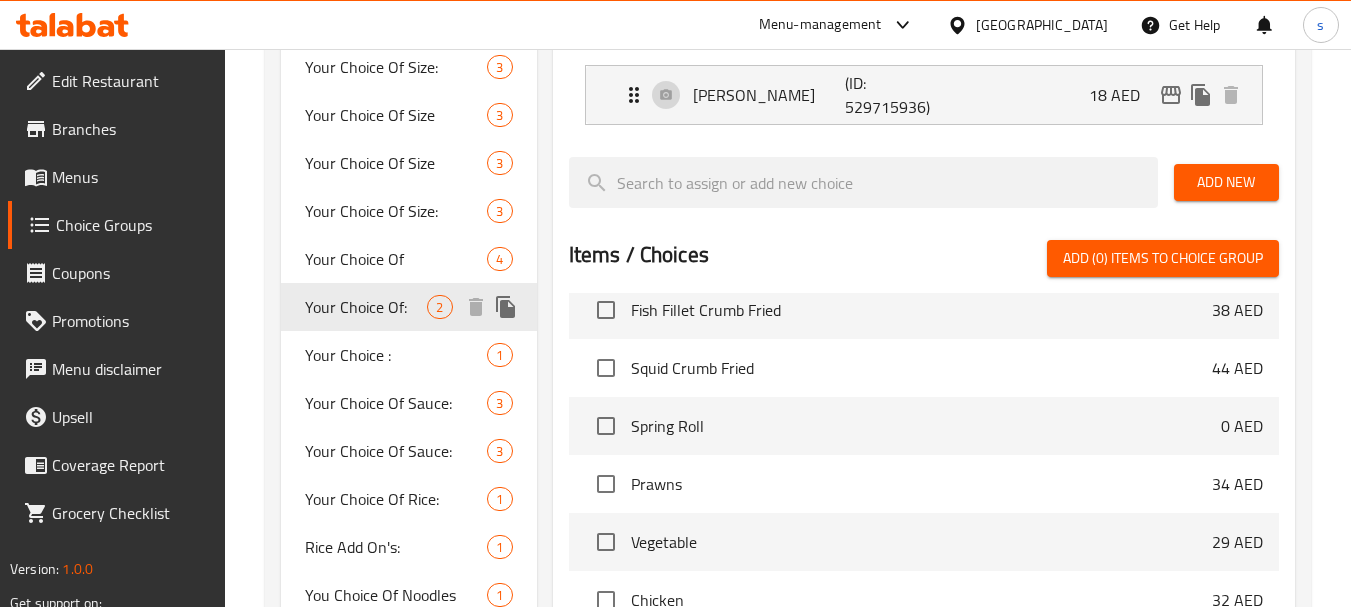 type on "إختيارك من من:" 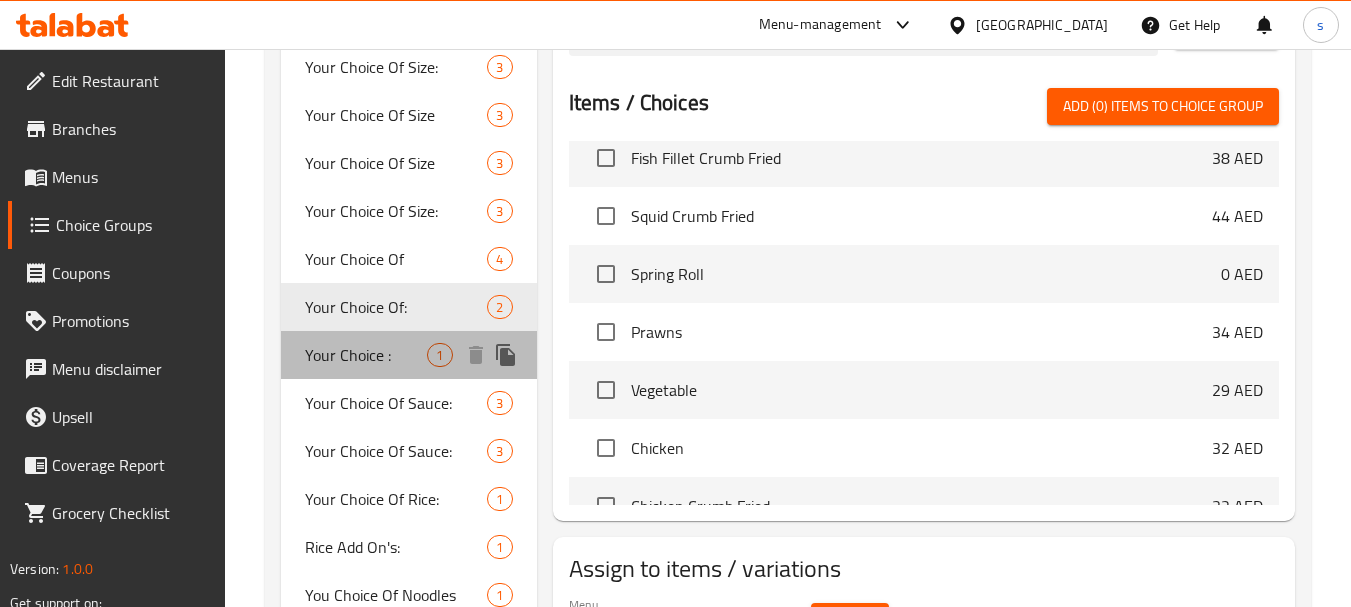 click on "Your Choice :" at bounding box center [366, 355] 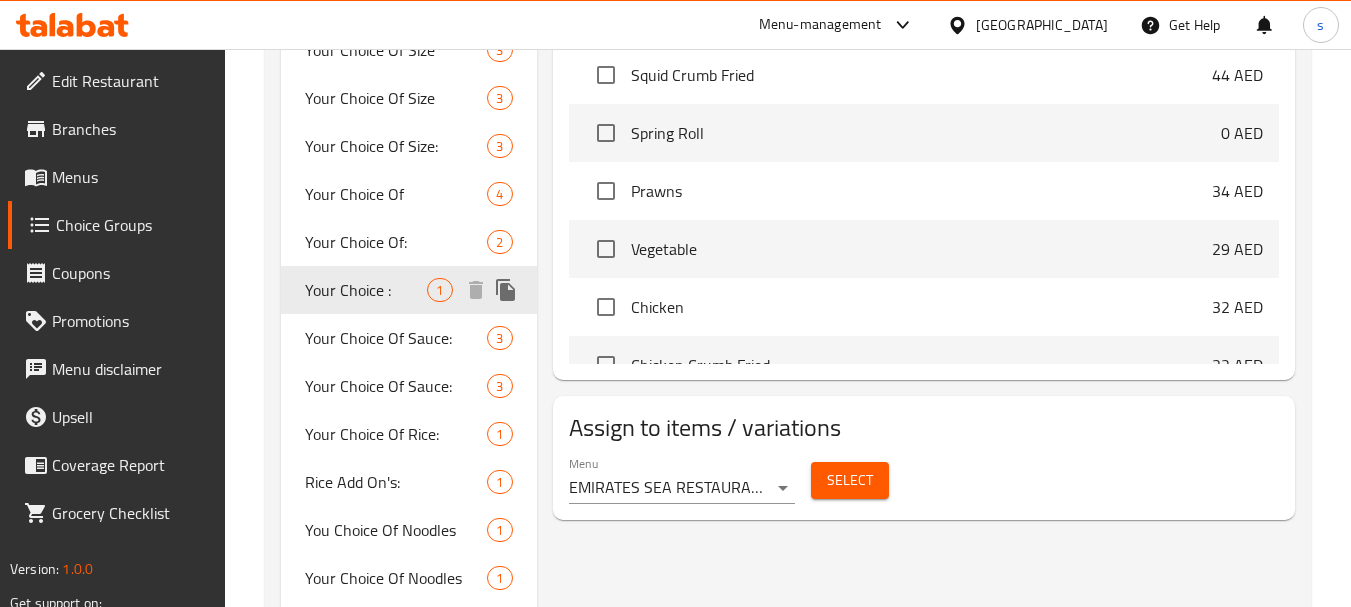 scroll, scrollTop: 766, scrollLeft: 0, axis: vertical 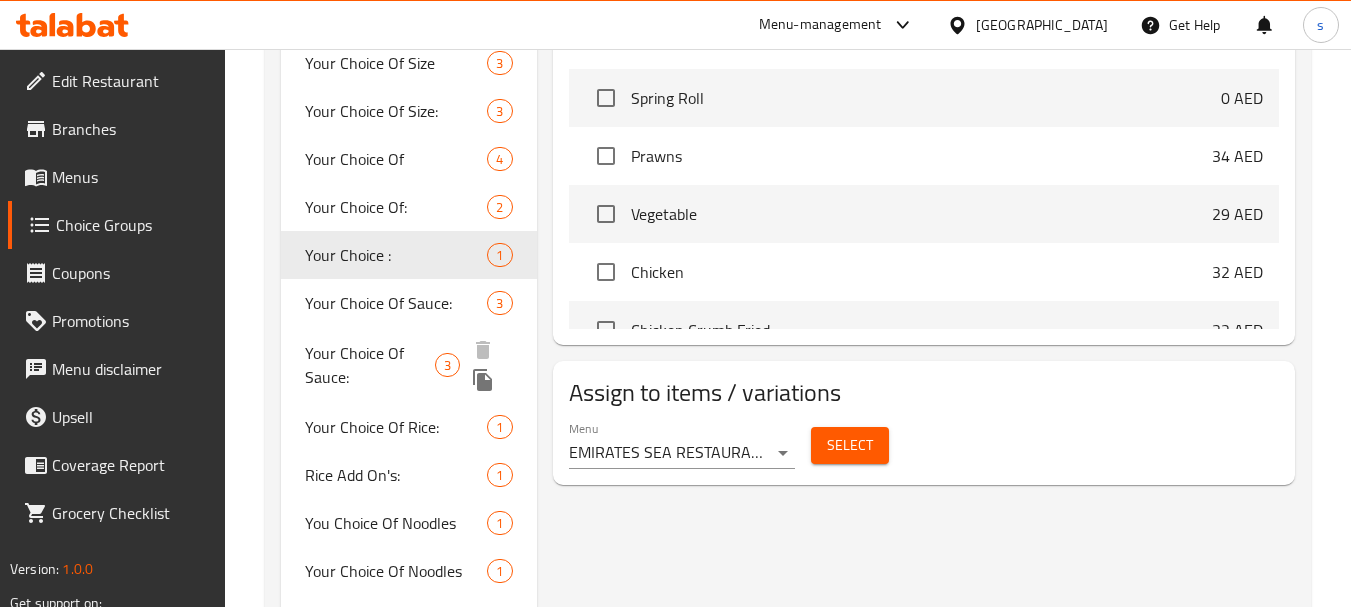 click on "Your Choice Of Sauce:" at bounding box center [369, 365] 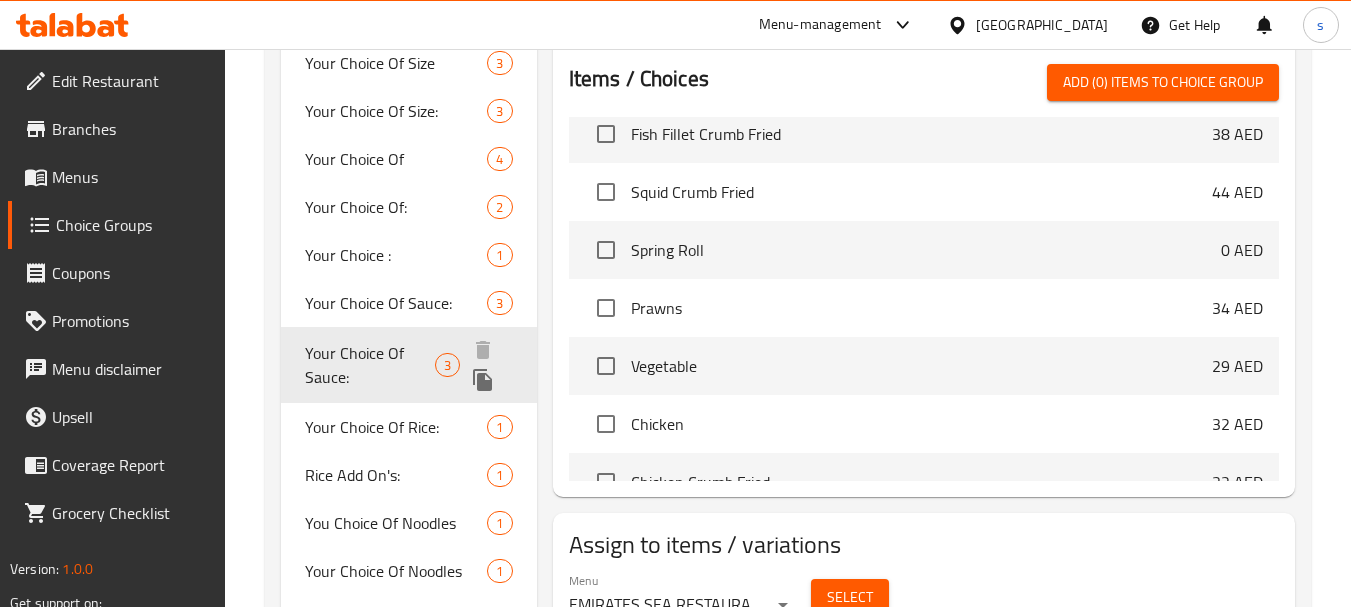 type on "Your Choice Of Sauce:" 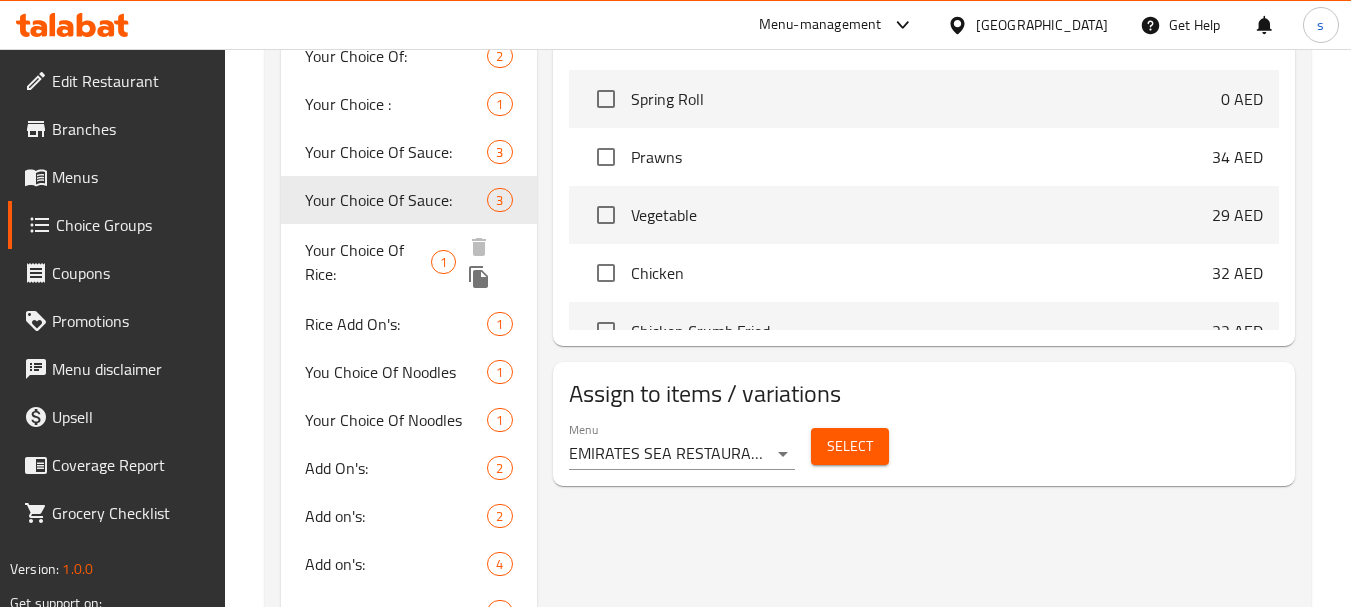 scroll, scrollTop: 966, scrollLeft: 0, axis: vertical 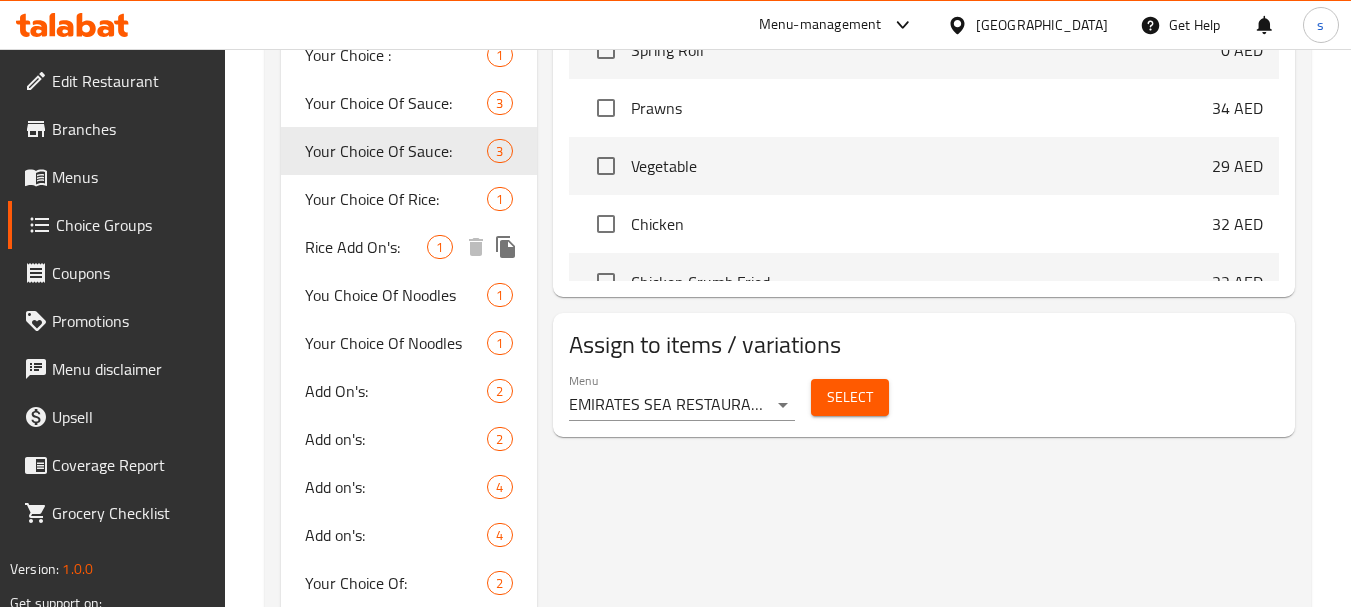 drag, startPoint x: 359, startPoint y: 294, endPoint x: 385, endPoint y: 244, distance: 56.35601 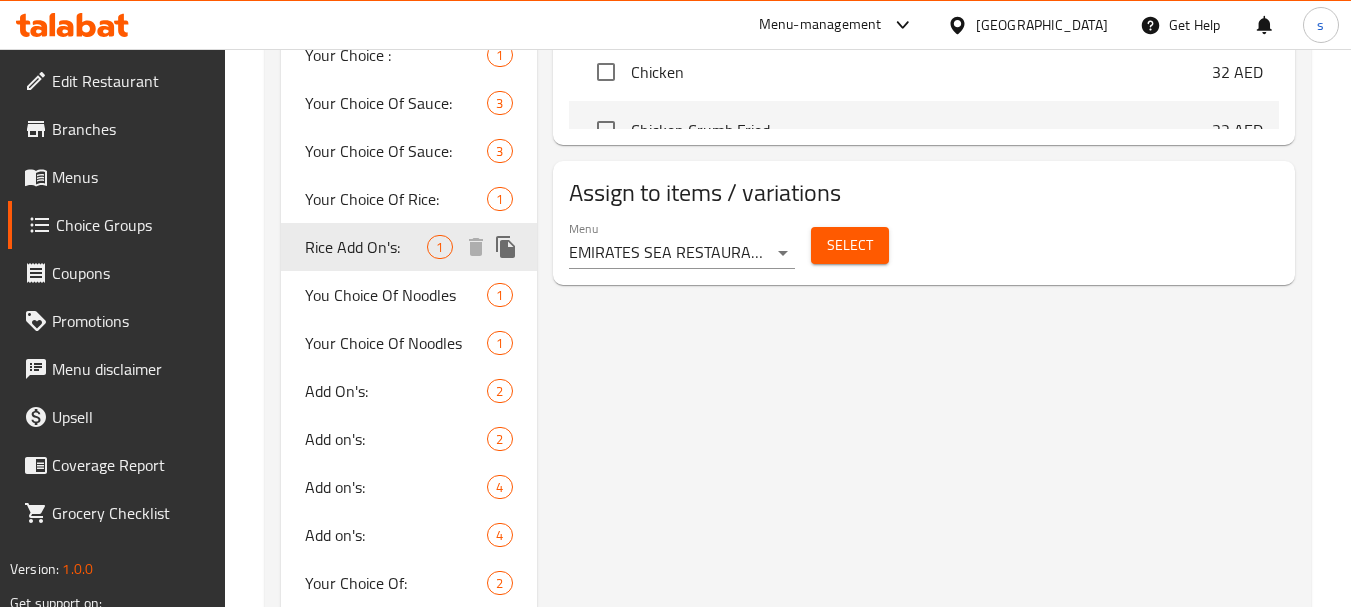 type on "Rice Add On's:" 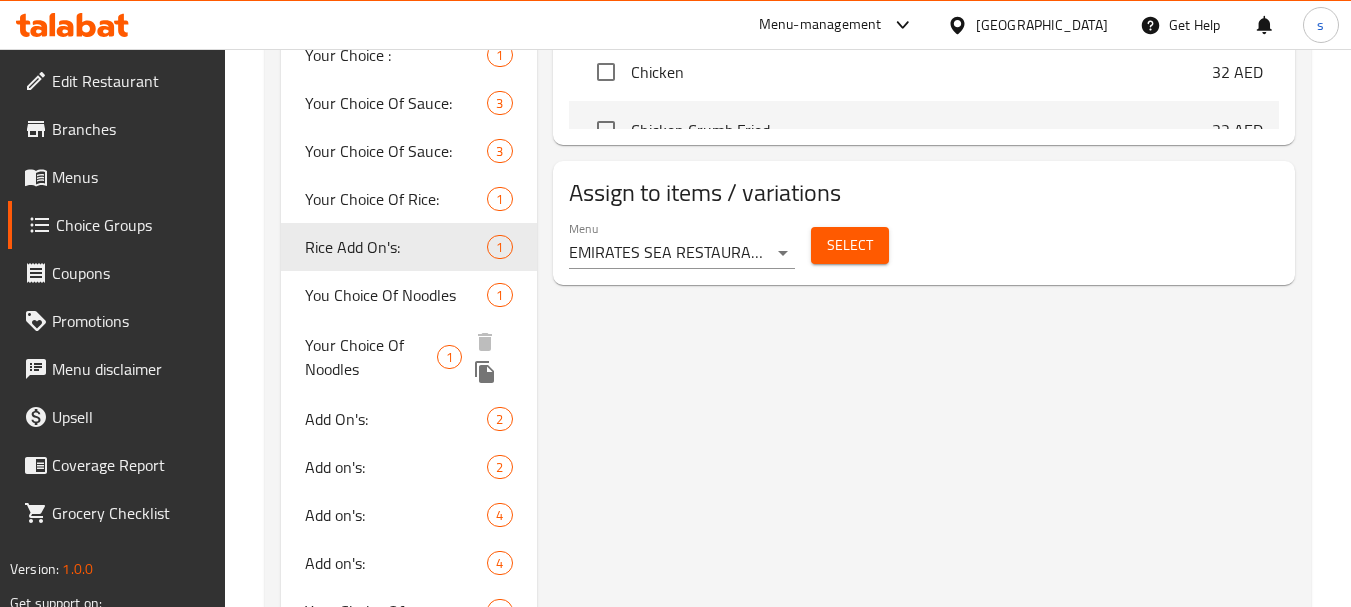 scroll, scrollTop: 1066, scrollLeft: 0, axis: vertical 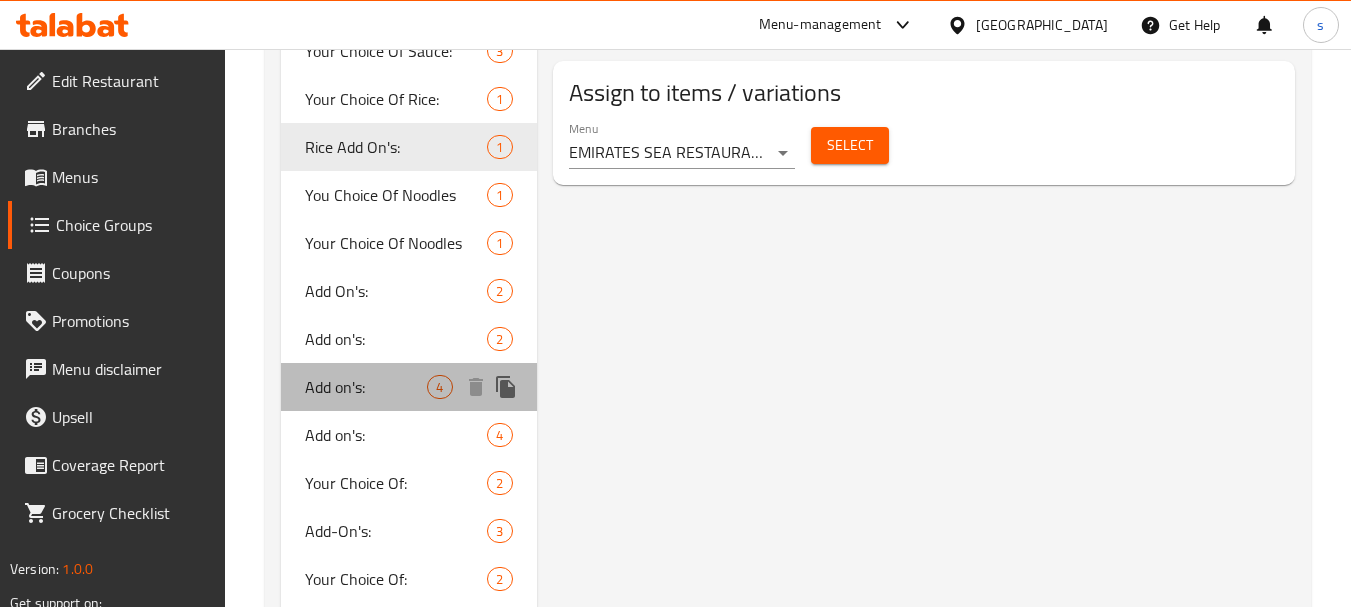click on "Add on's:" at bounding box center [366, 387] 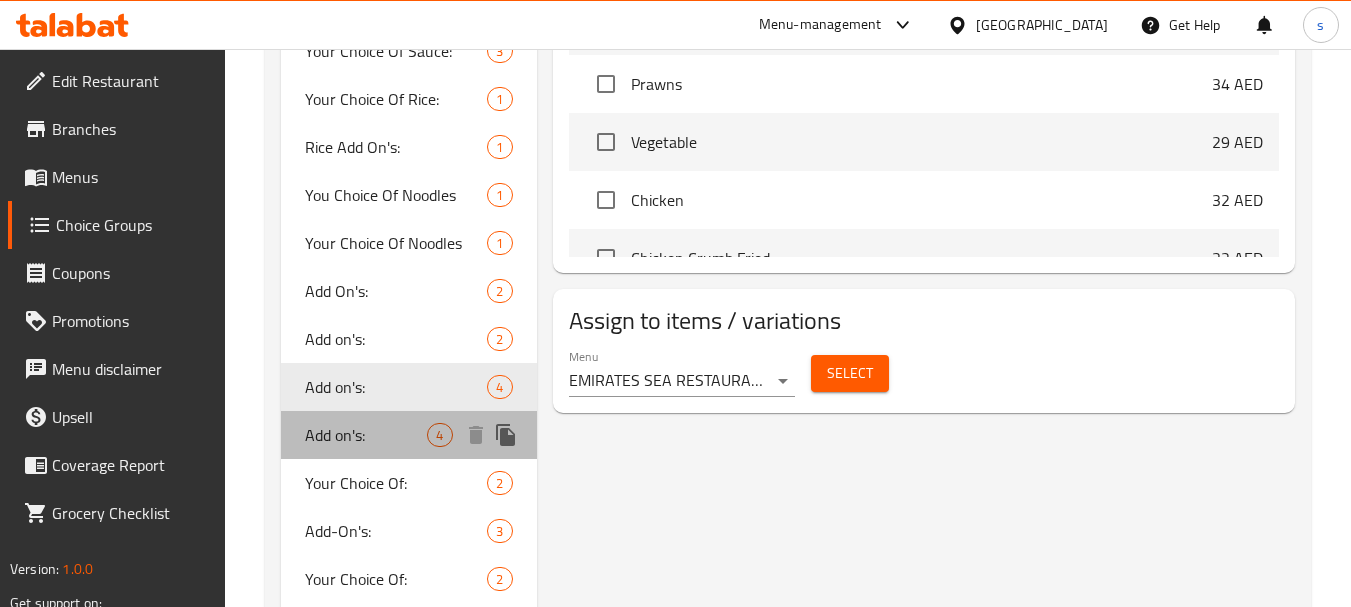 click on "Add on's: 4" at bounding box center (408, 435) 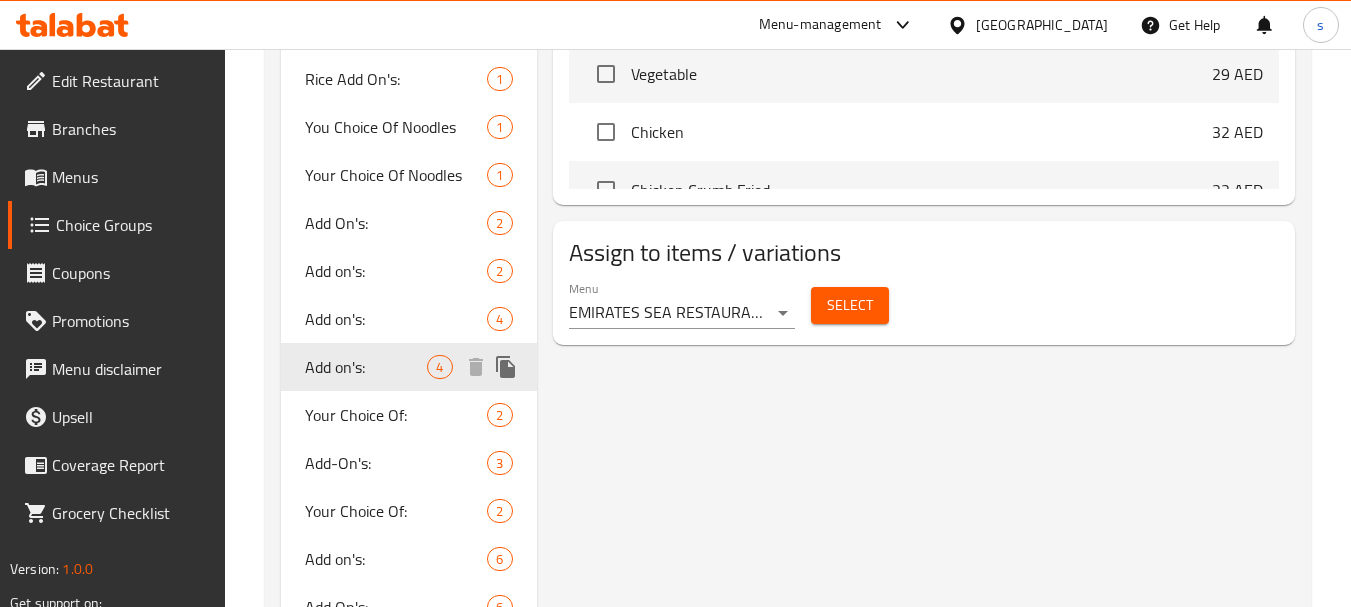 scroll, scrollTop: 1166, scrollLeft: 0, axis: vertical 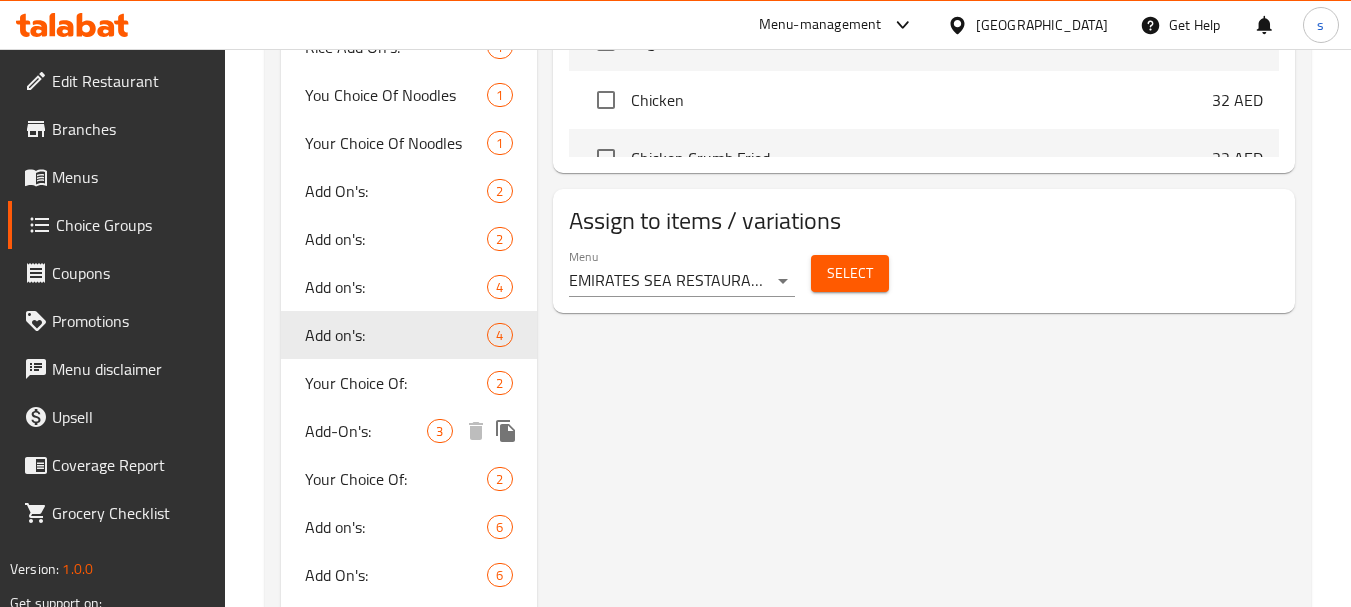 click on "Add-On's: 3" at bounding box center (408, 431) 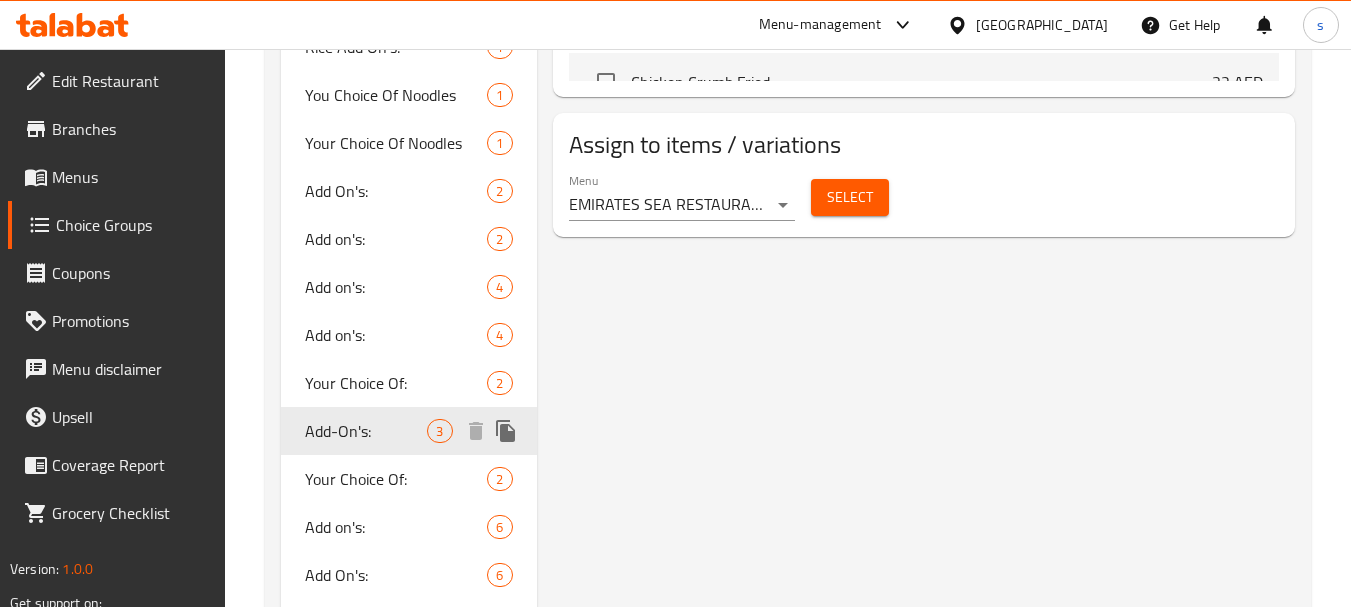 type on "Add-On's:" 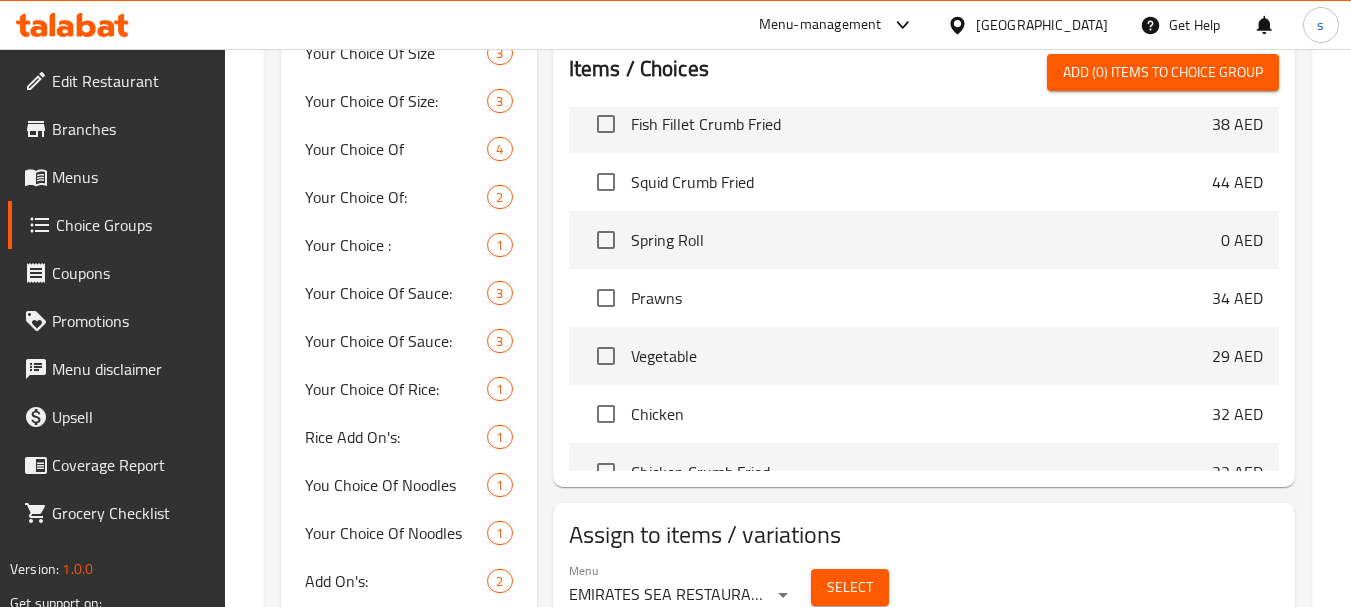 scroll, scrollTop: 766, scrollLeft: 0, axis: vertical 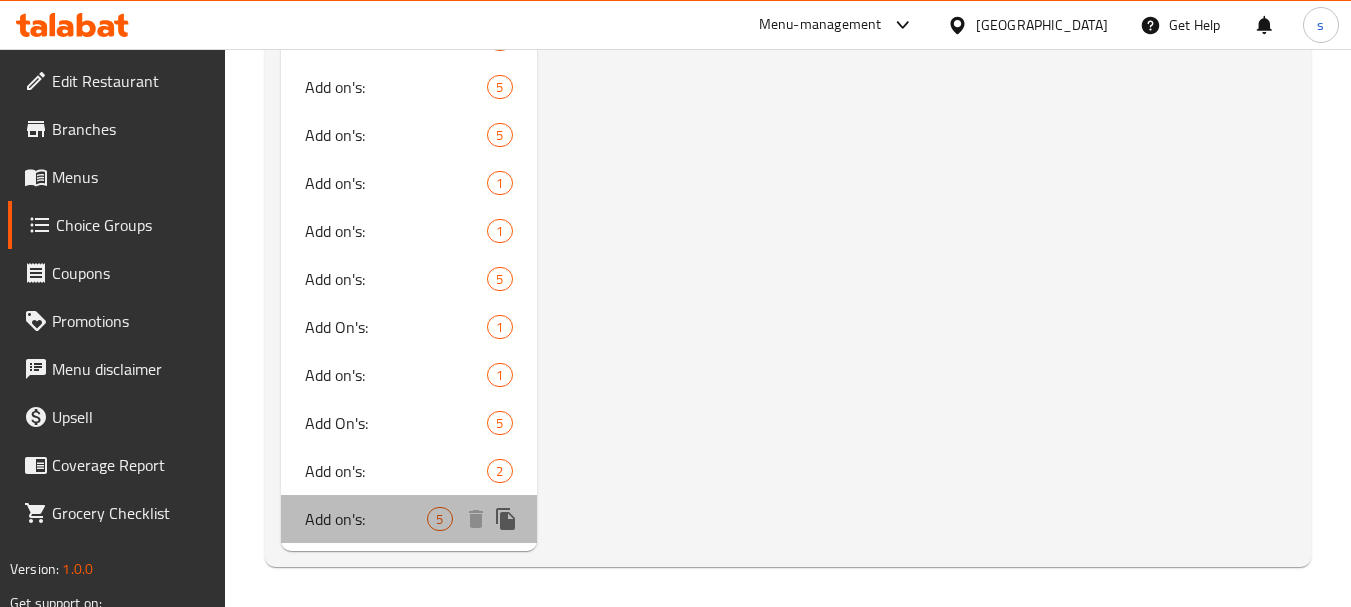 click on "Add on's:" at bounding box center [366, 519] 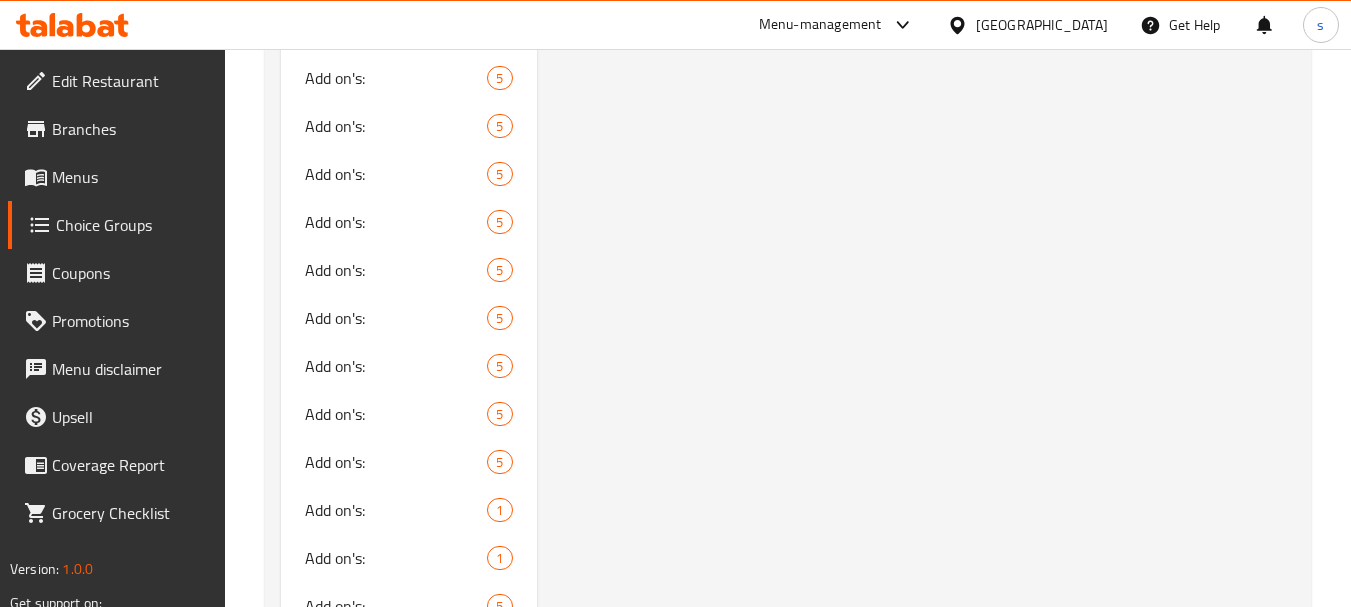 scroll, scrollTop: 2466, scrollLeft: 0, axis: vertical 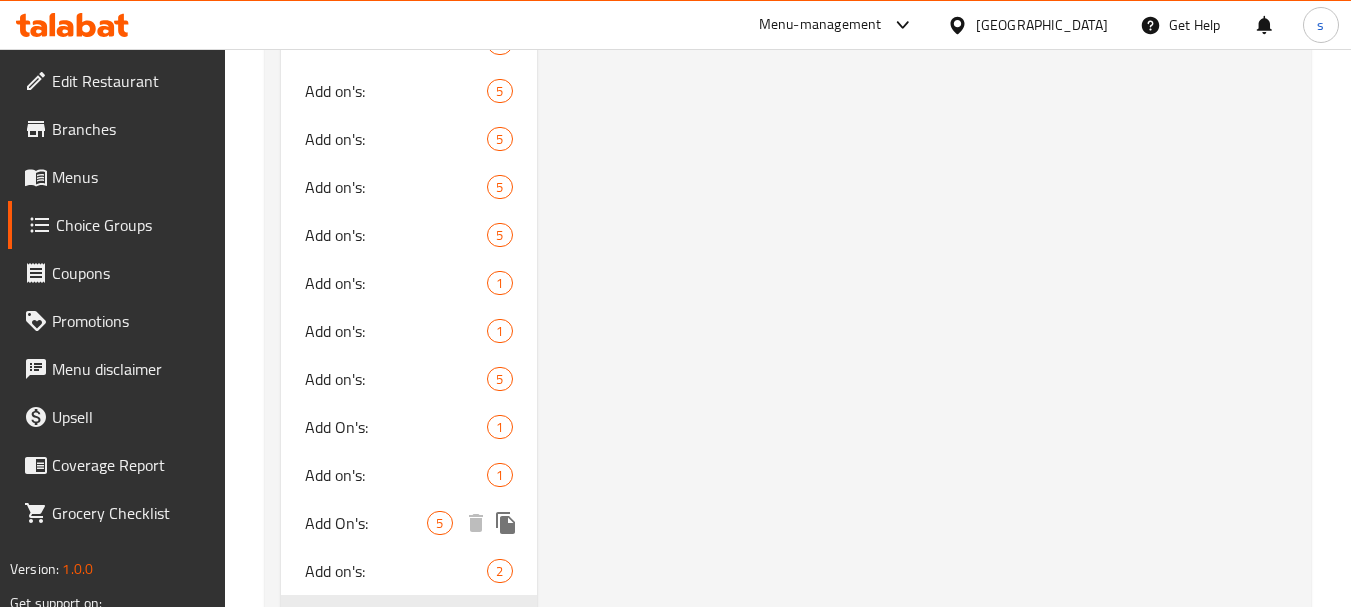 click on "Add On's:" at bounding box center [366, 523] 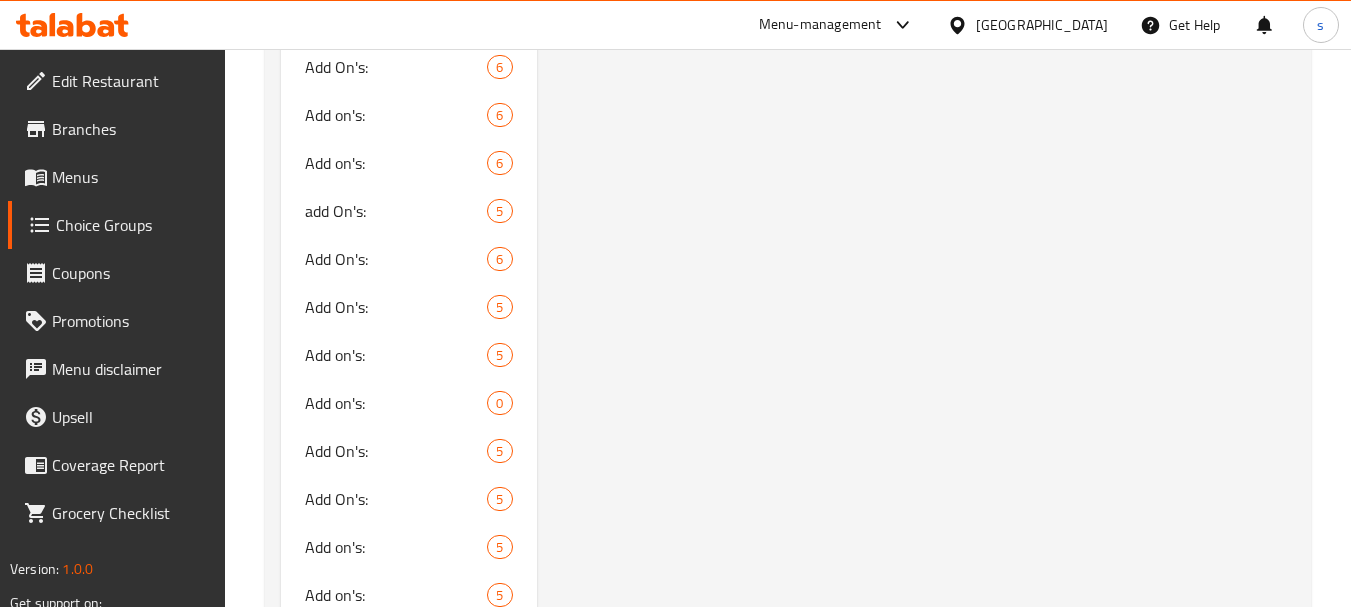 scroll, scrollTop: 1866, scrollLeft: 0, axis: vertical 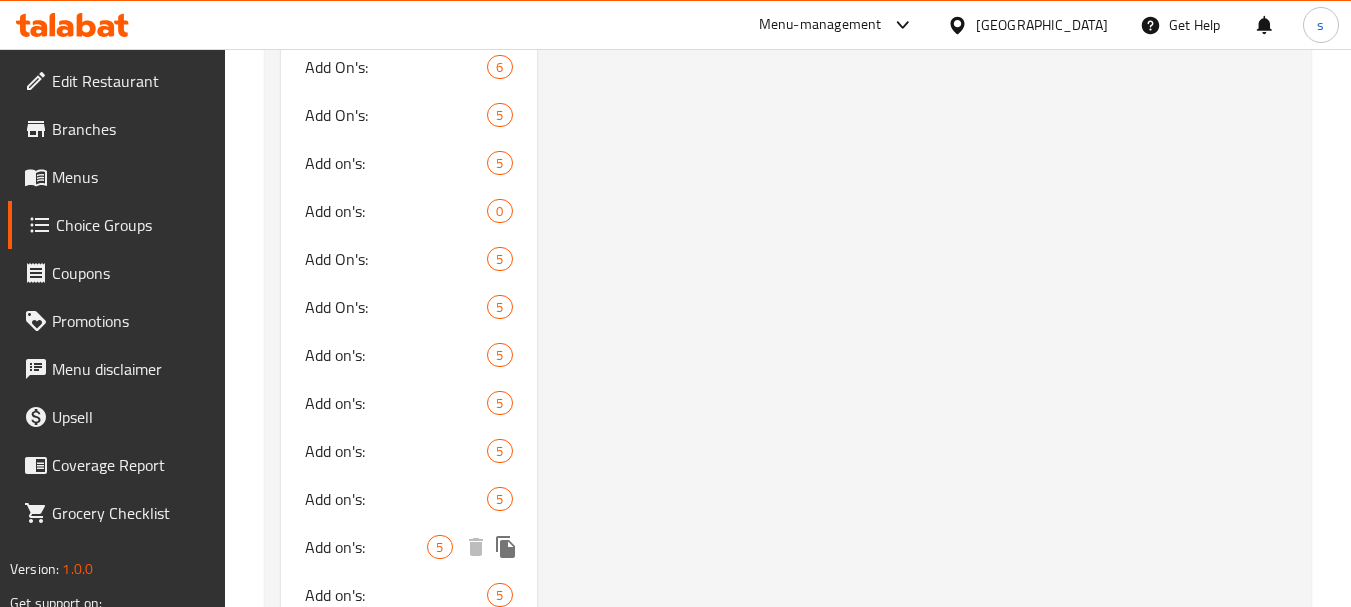 click on "Add on's:" at bounding box center [366, 547] 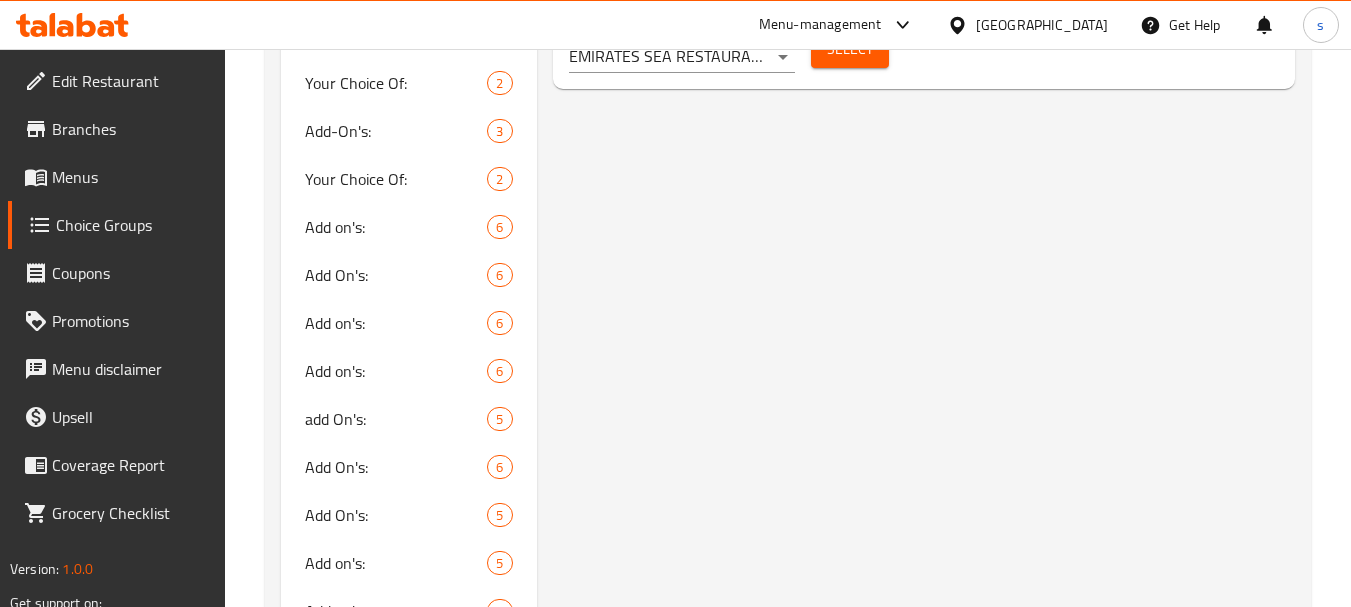 scroll, scrollTop: 2266, scrollLeft: 0, axis: vertical 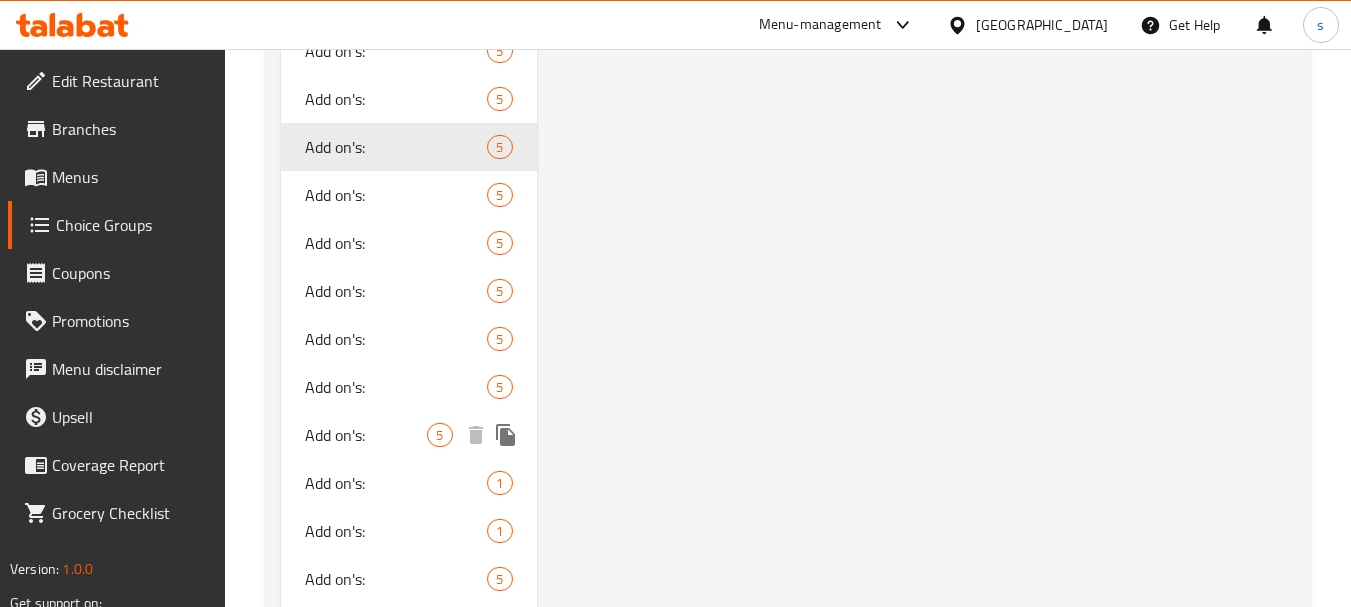 click on "Add on's:" at bounding box center (366, 435) 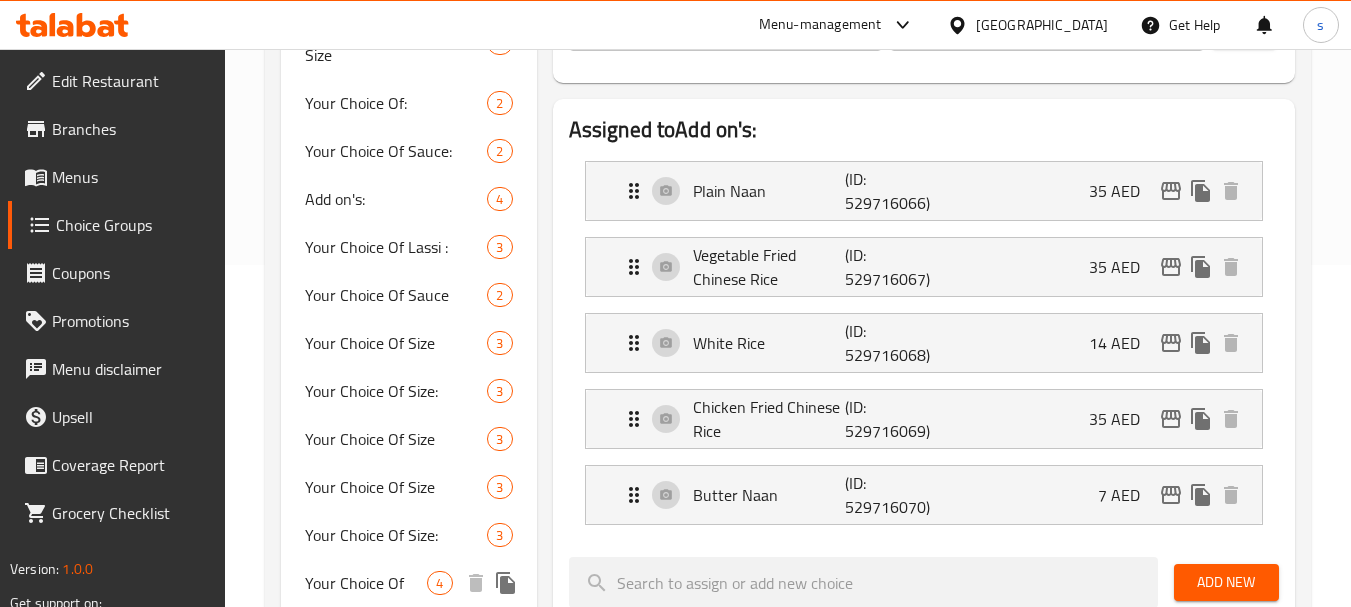 scroll, scrollTop: 0, scrollLeft: 0, axis: both 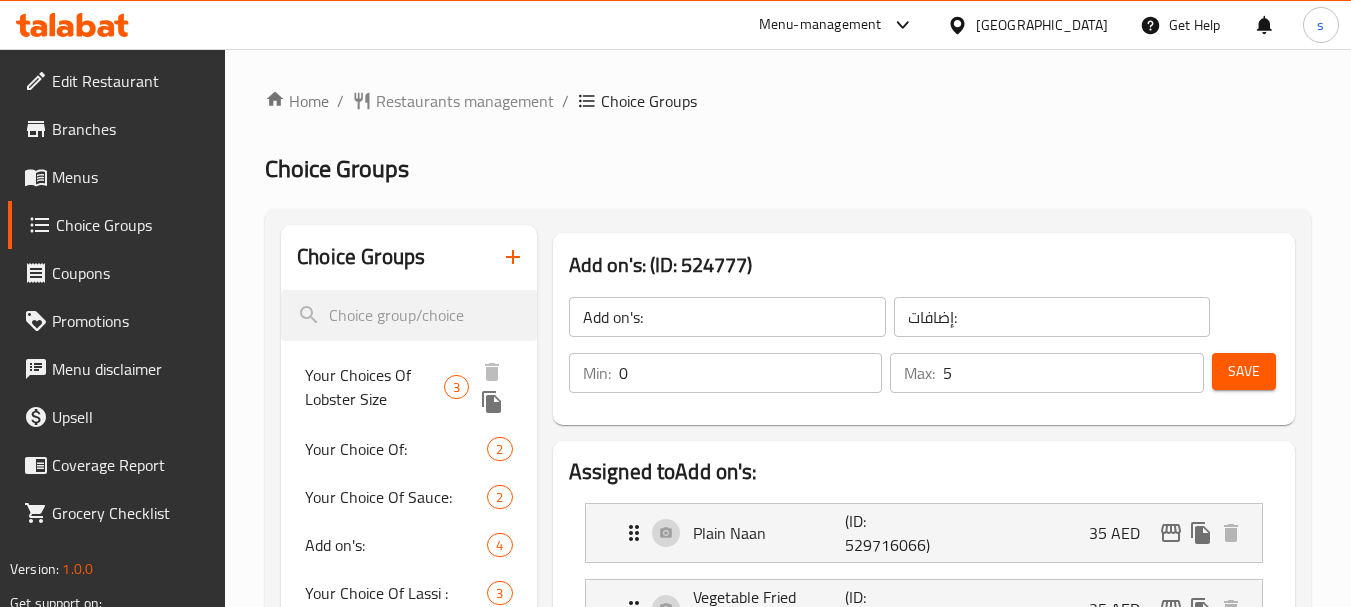 click on "Your Choices Of Lobster Size" at bounding box center [374, 387] 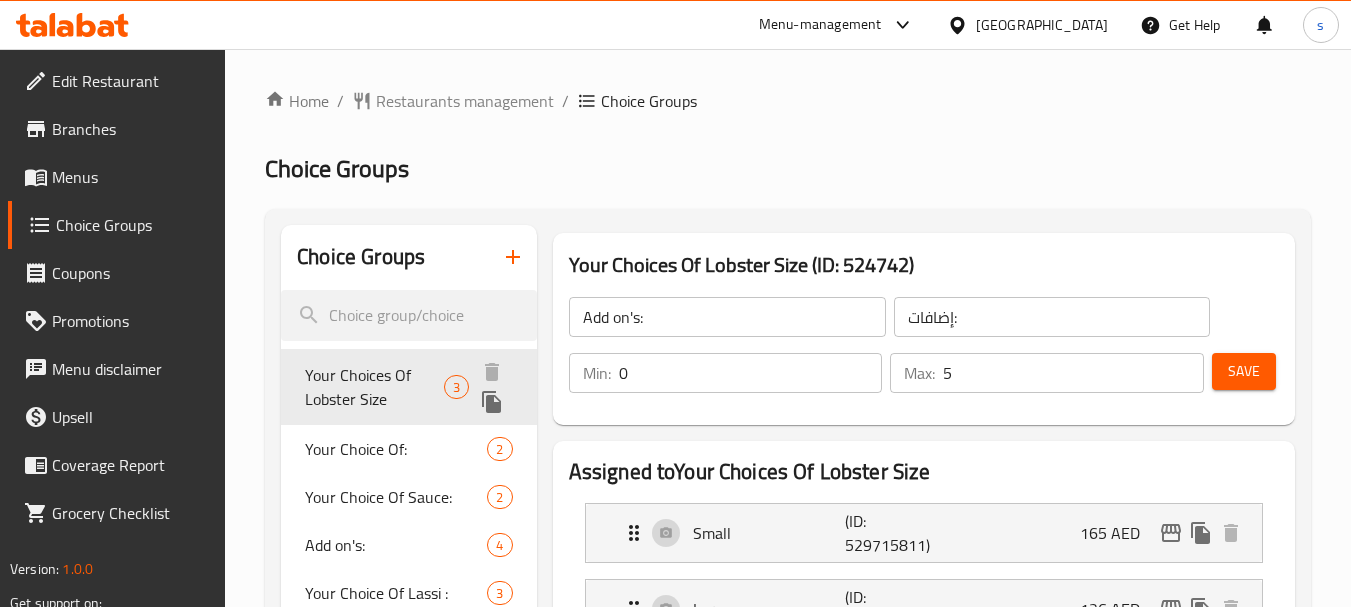 type on "Your Choices Of Lobster Size" 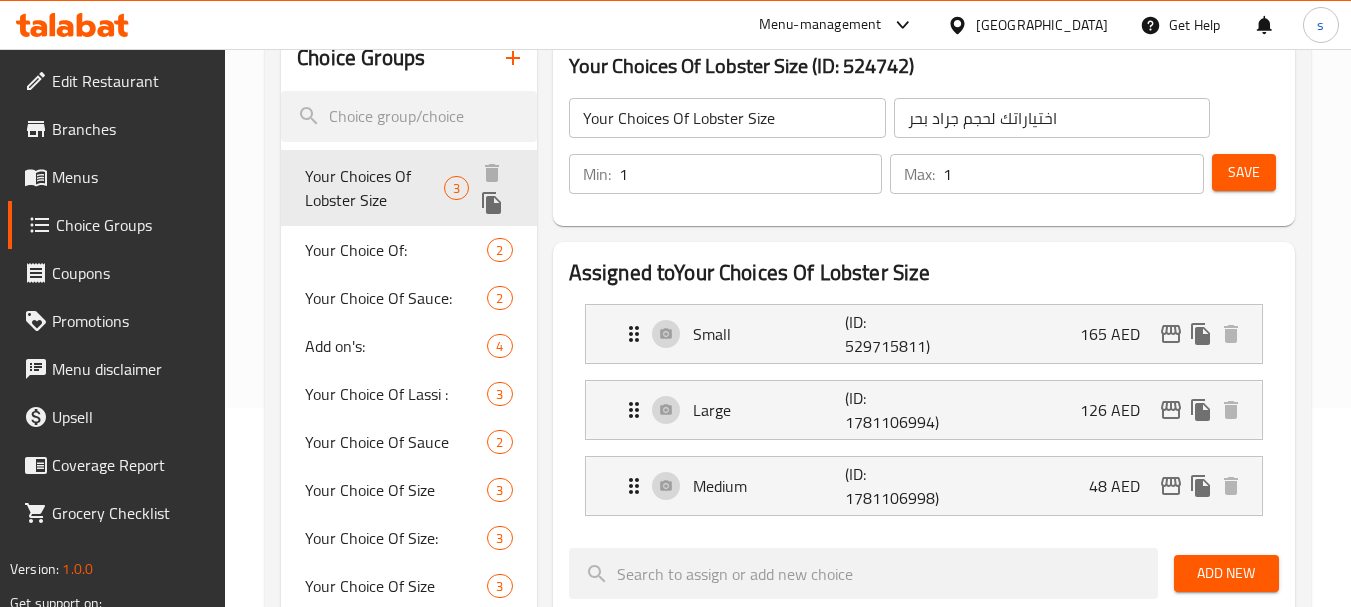 scroll, scrollTop: 200, scrollLeft: 0, axis: vertical 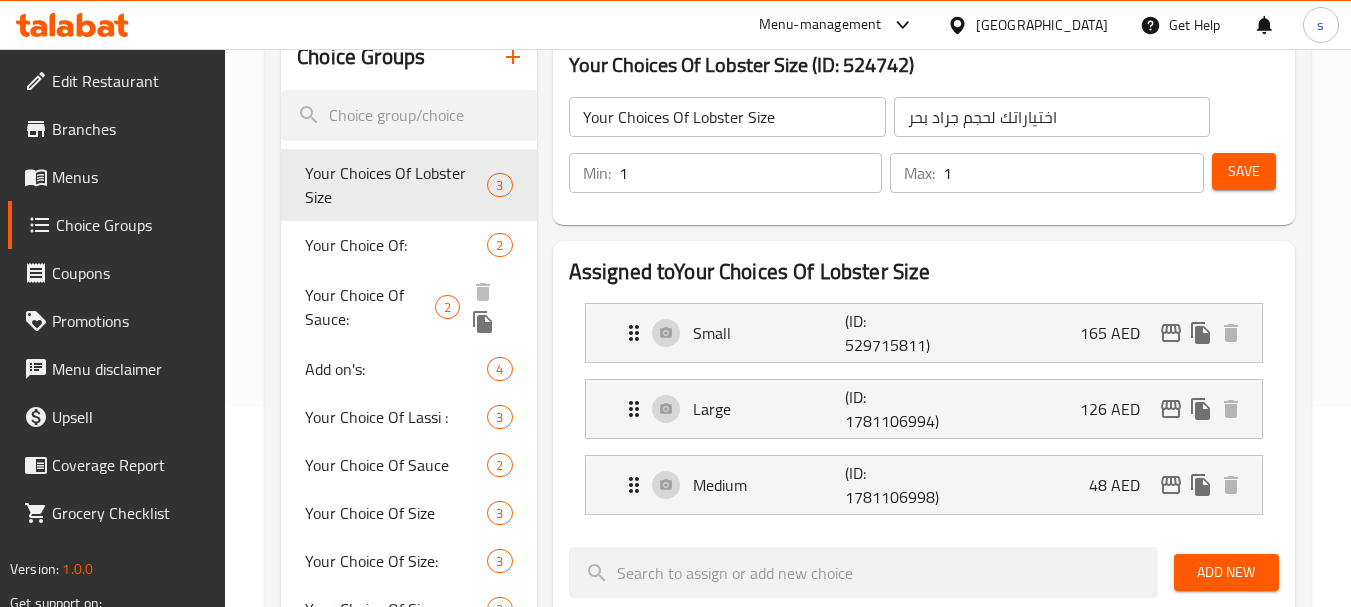 click on "Your Choice Of Sauce:" at bounding box center (369, 307) 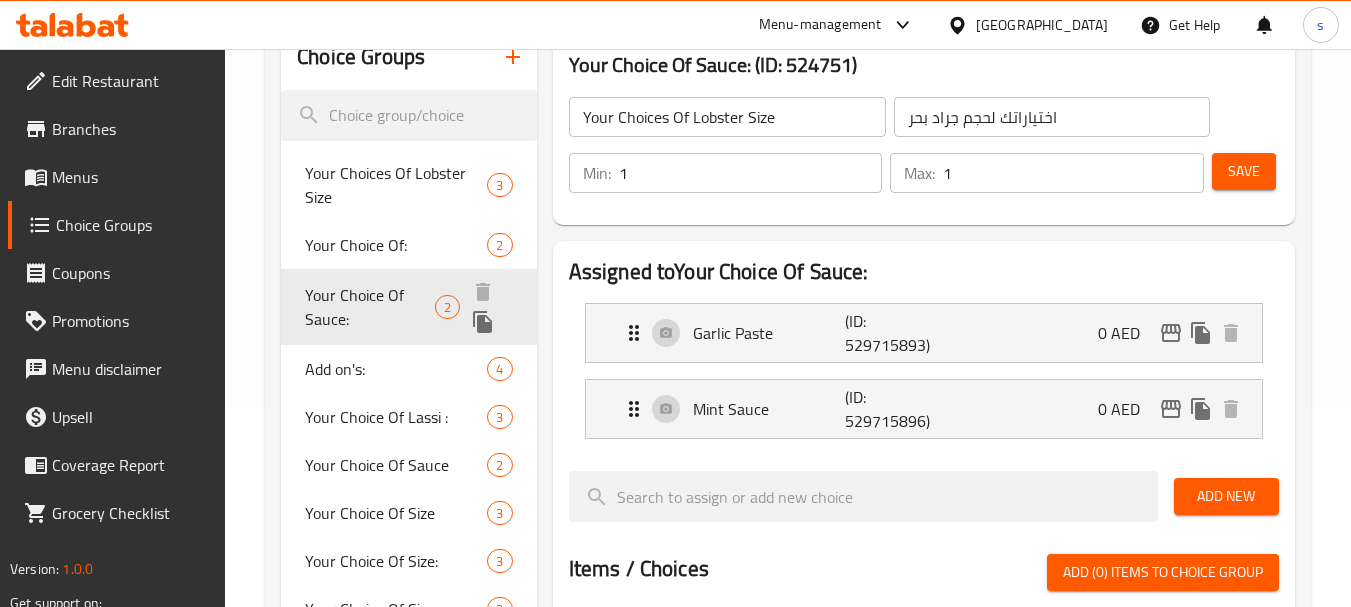 type on "Your Choice Of Sauce:" 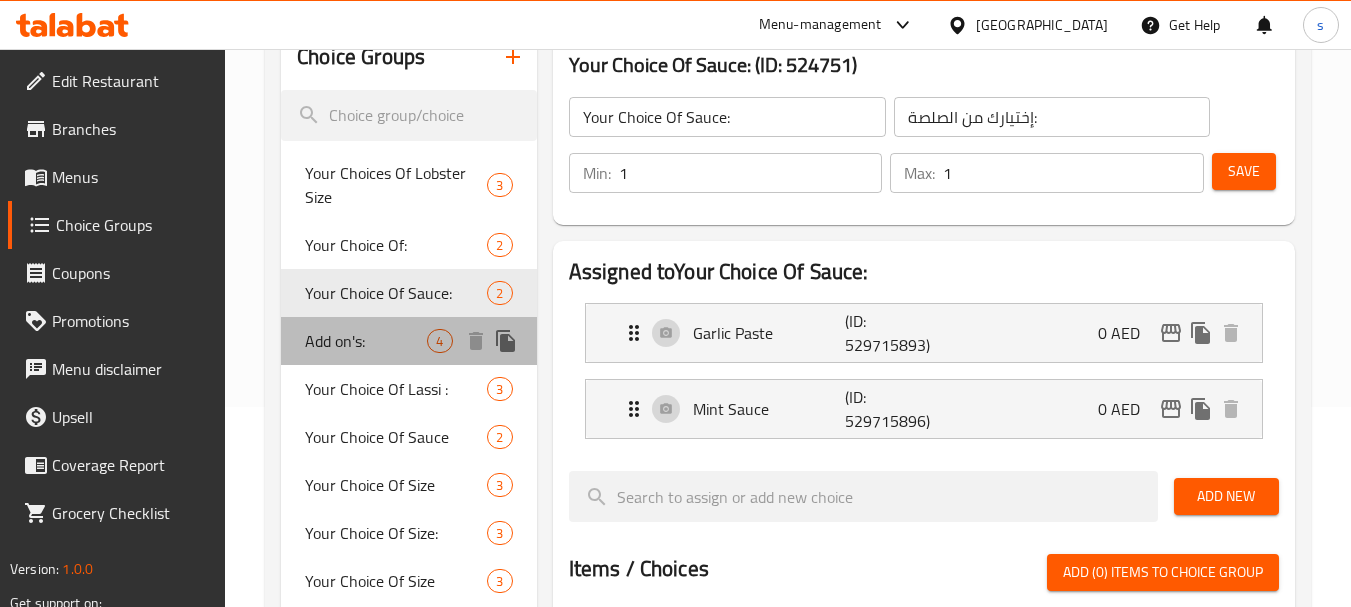 click on "Add on's:" at bounding box center [366, 341] 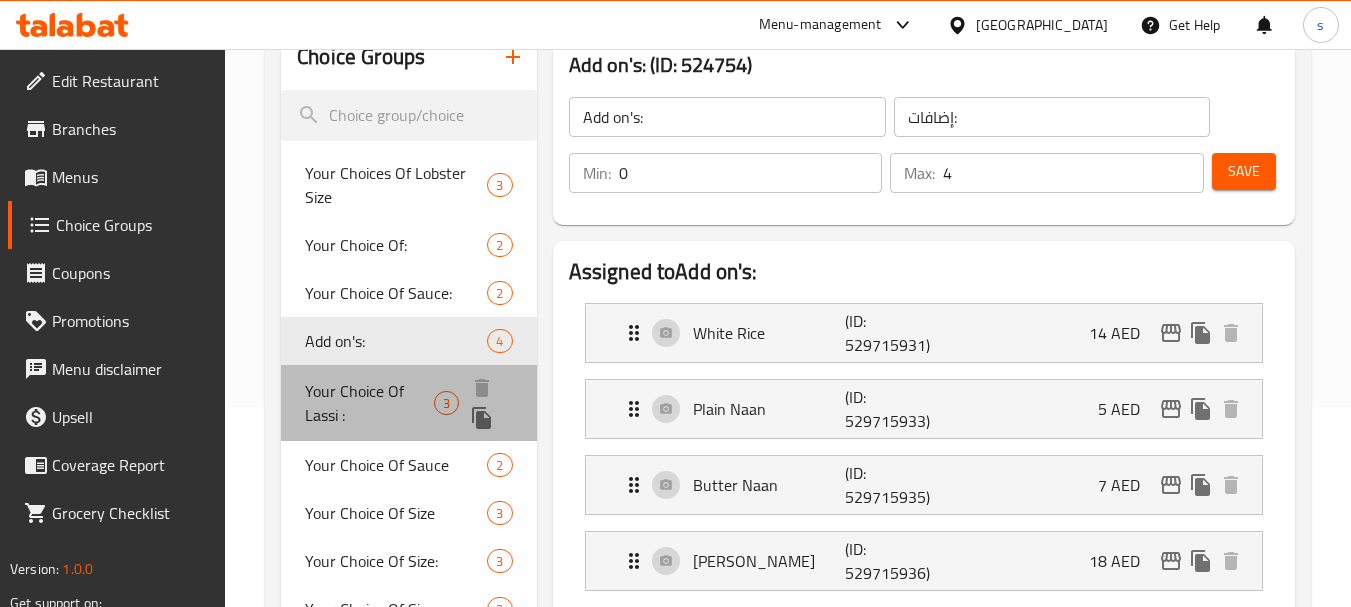 click on "Your Choice Of Lassi :" at bounding box center [369, 403] 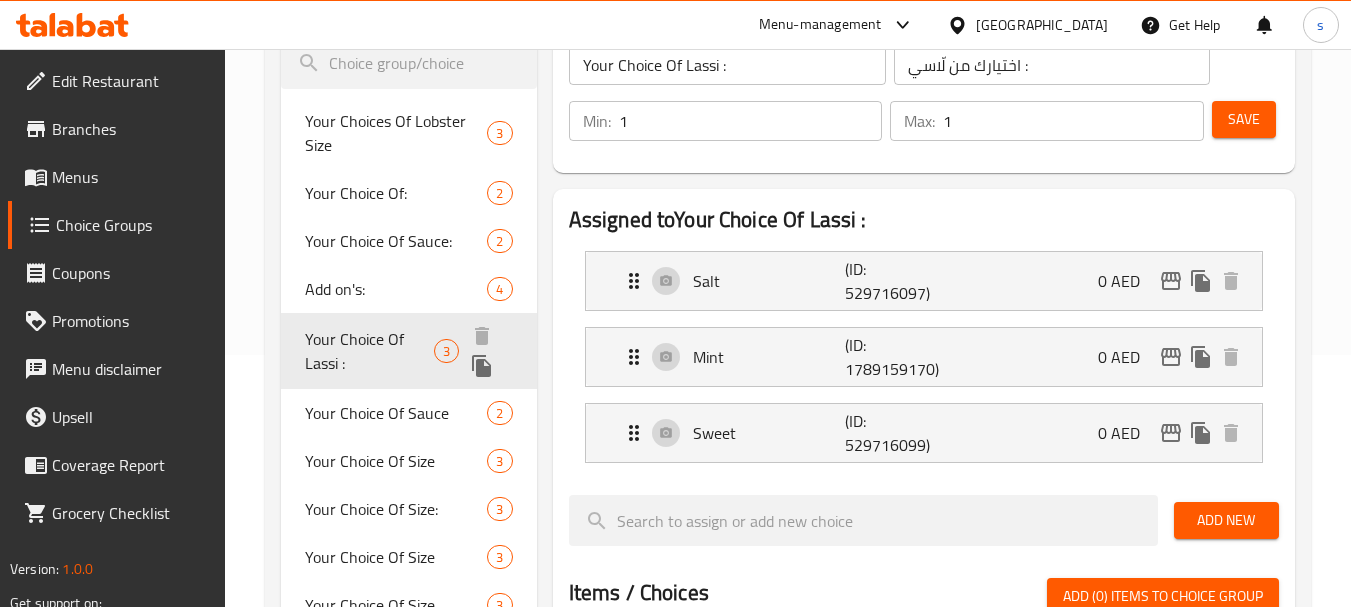 scroll, scrollTop: 300, scrollLeft: 0, axis: vertical 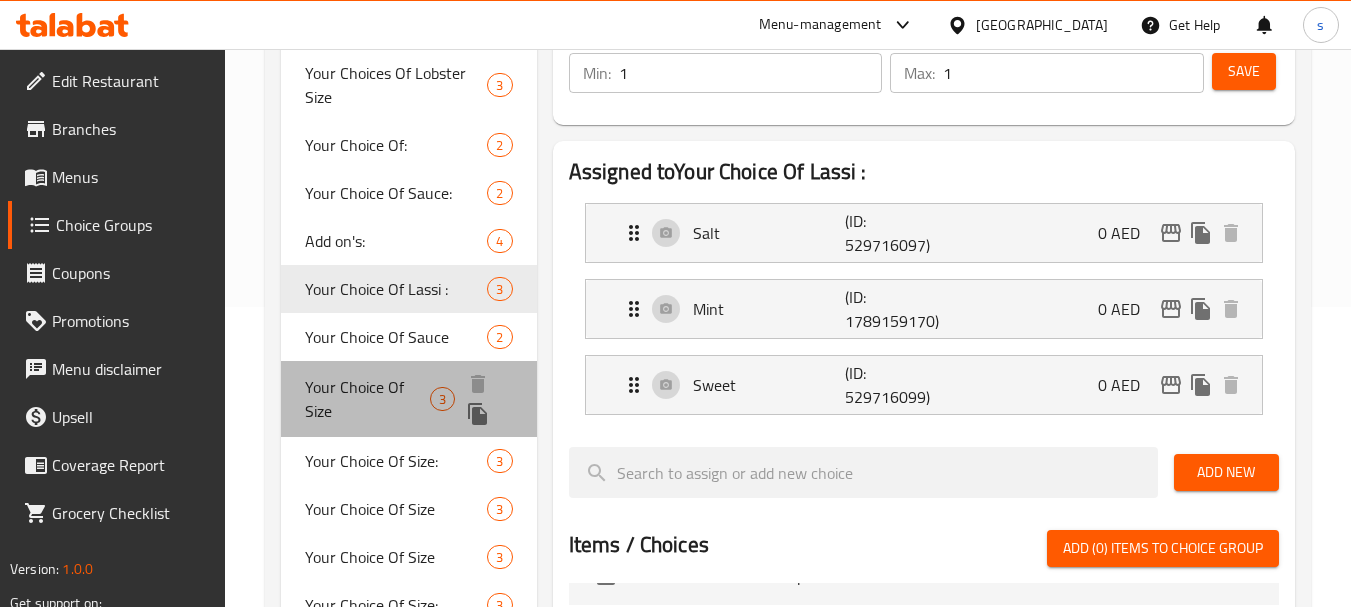 click on "Your Choice Of Size" at bounding box center (367, 399) 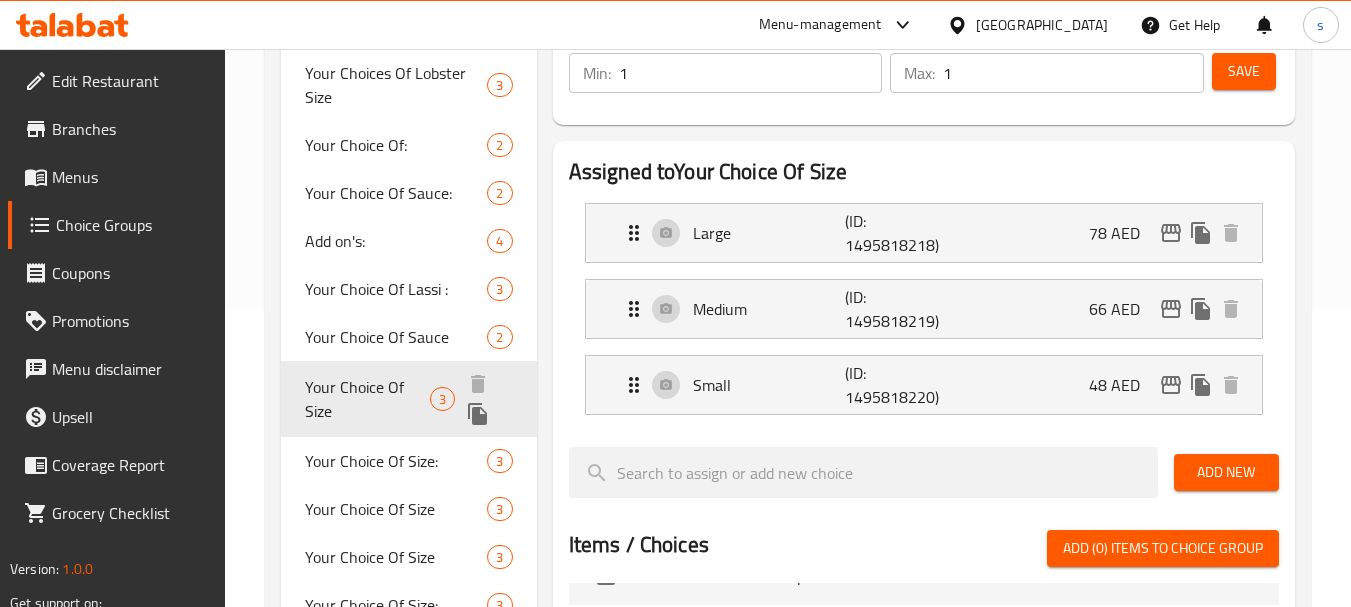 click on "Your Choice Of Size 3" at bounding box center (408, 399) 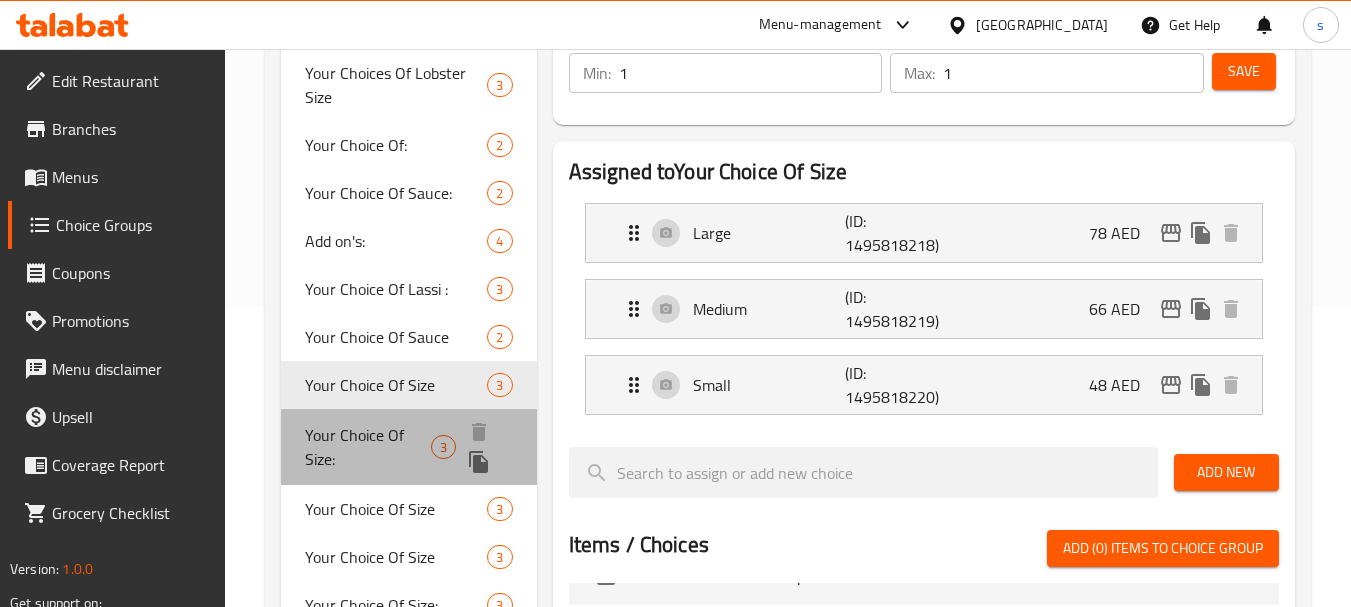 click on "Your Choice Of Size:" at bounding box center (368, 447) 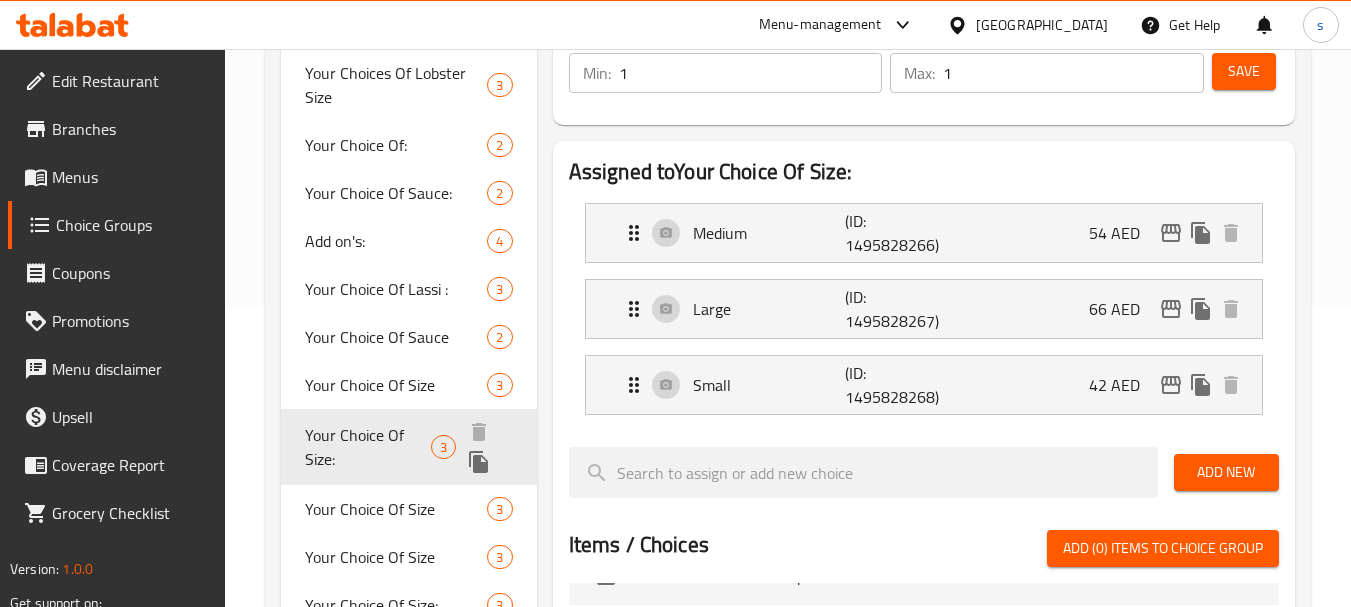 type on "Your Choice Of Size:" 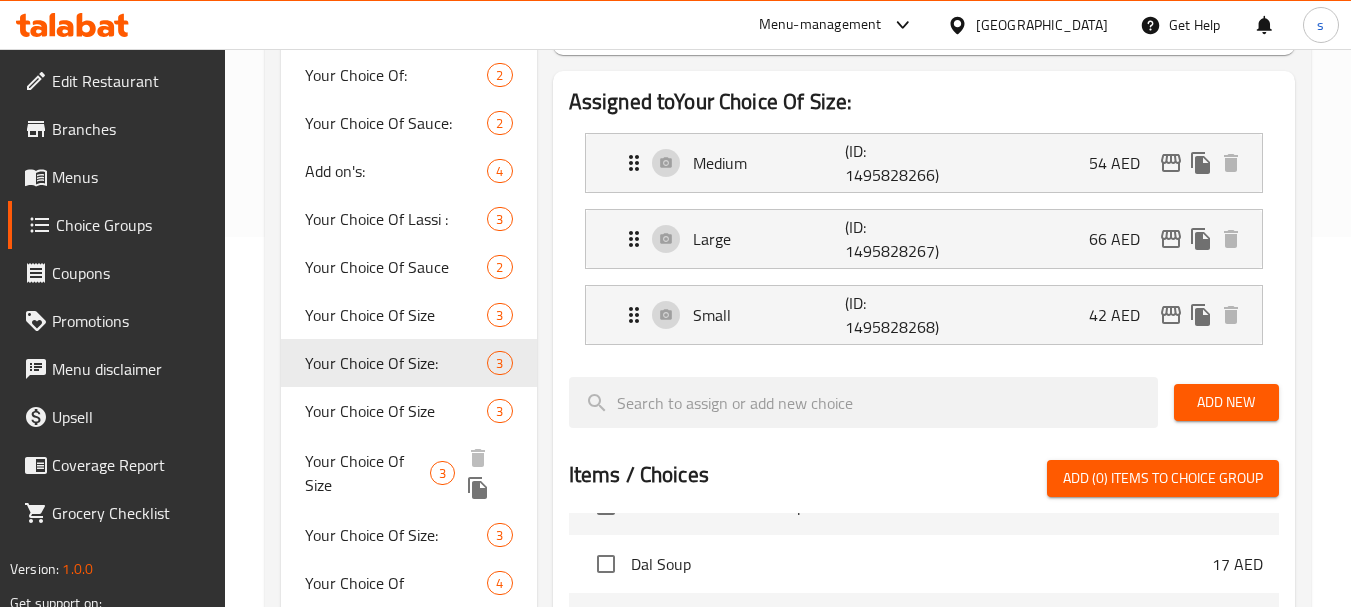 scroll, scrollTop: 400, scrollLeft: 0, axis: vertical 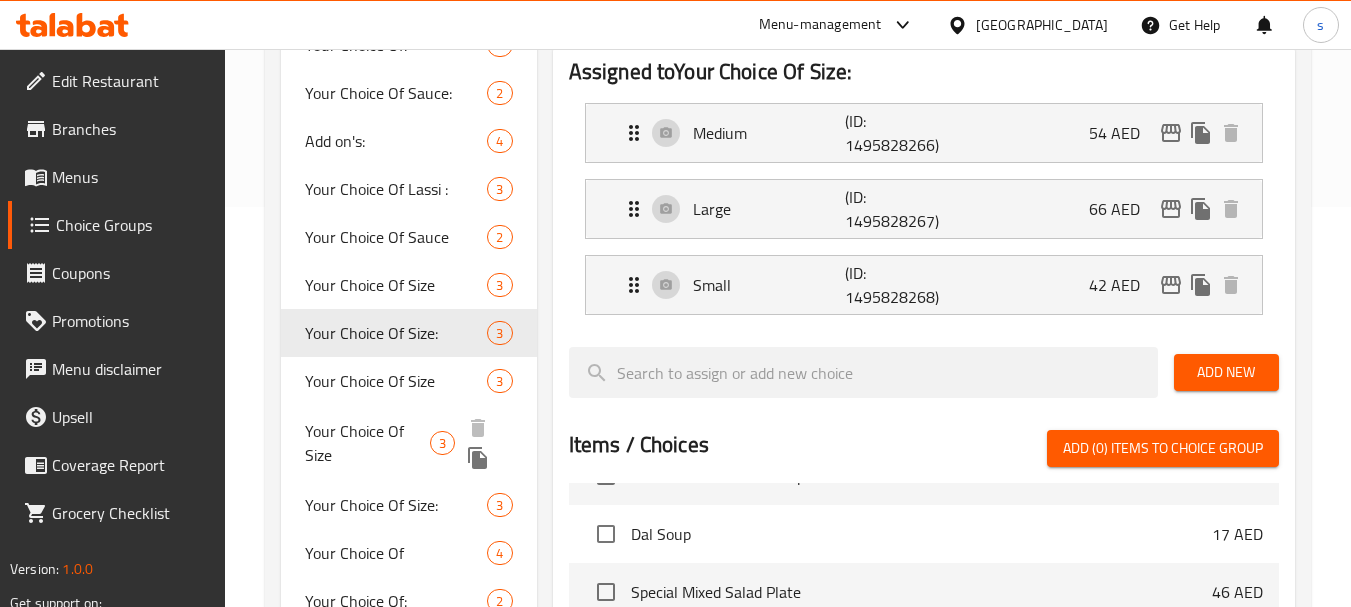 click on "Your Choice Of Size" at bounding box center (367, 443) 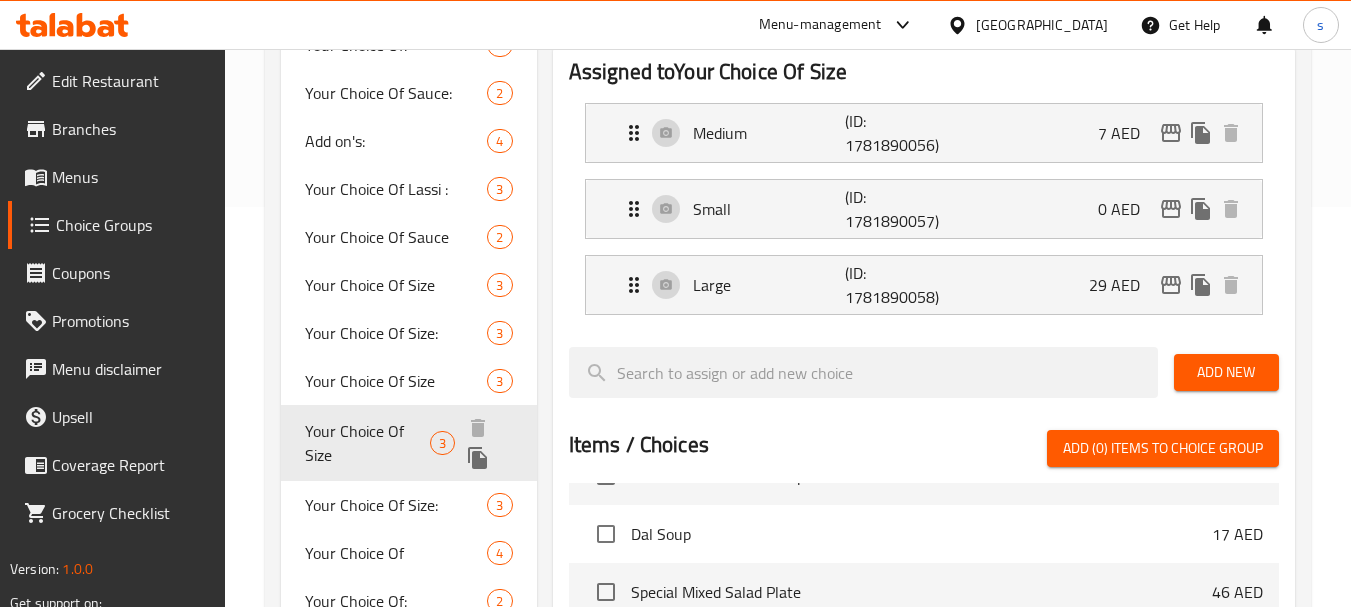type on "Your Choice Of Size" 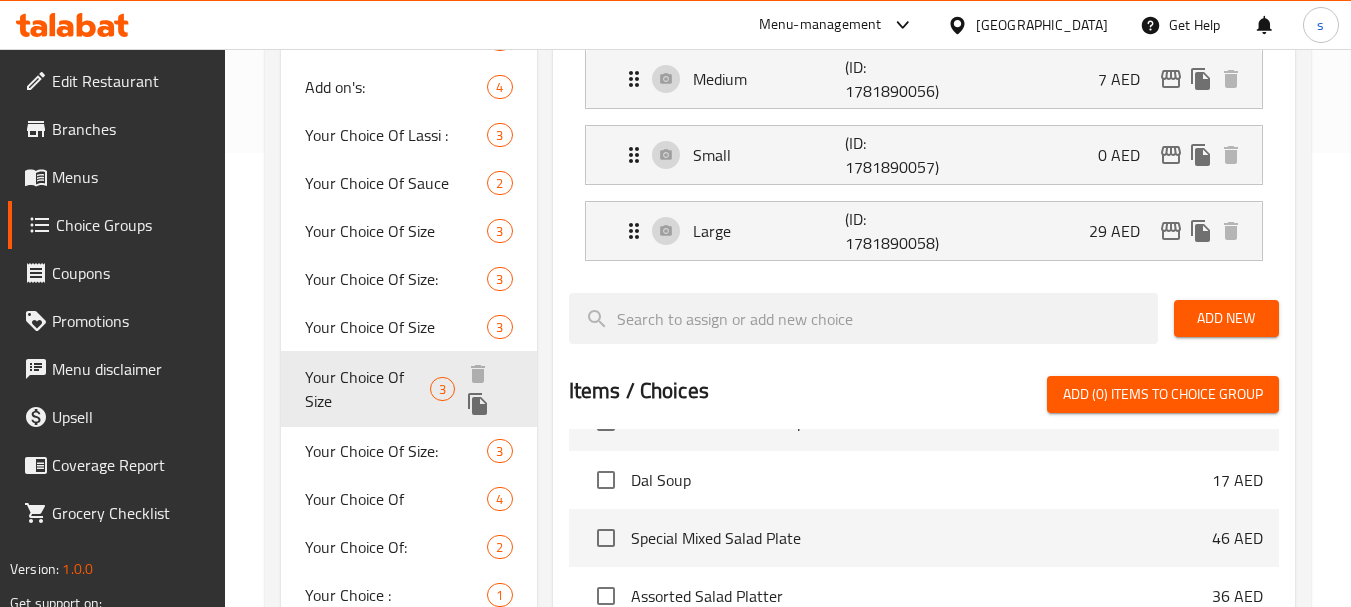 scroll, scrollTop: 500, scrollLeft: 0, axis: vertical 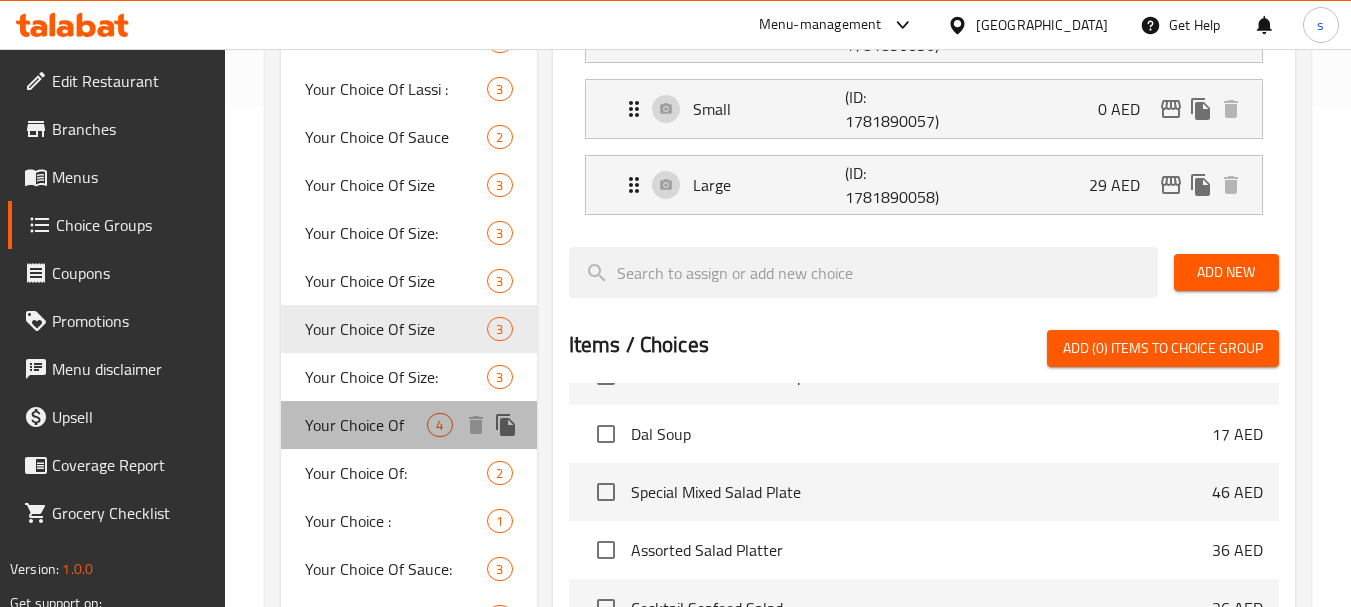 click on "Your Choice Of" at bounding box center (366, 425) 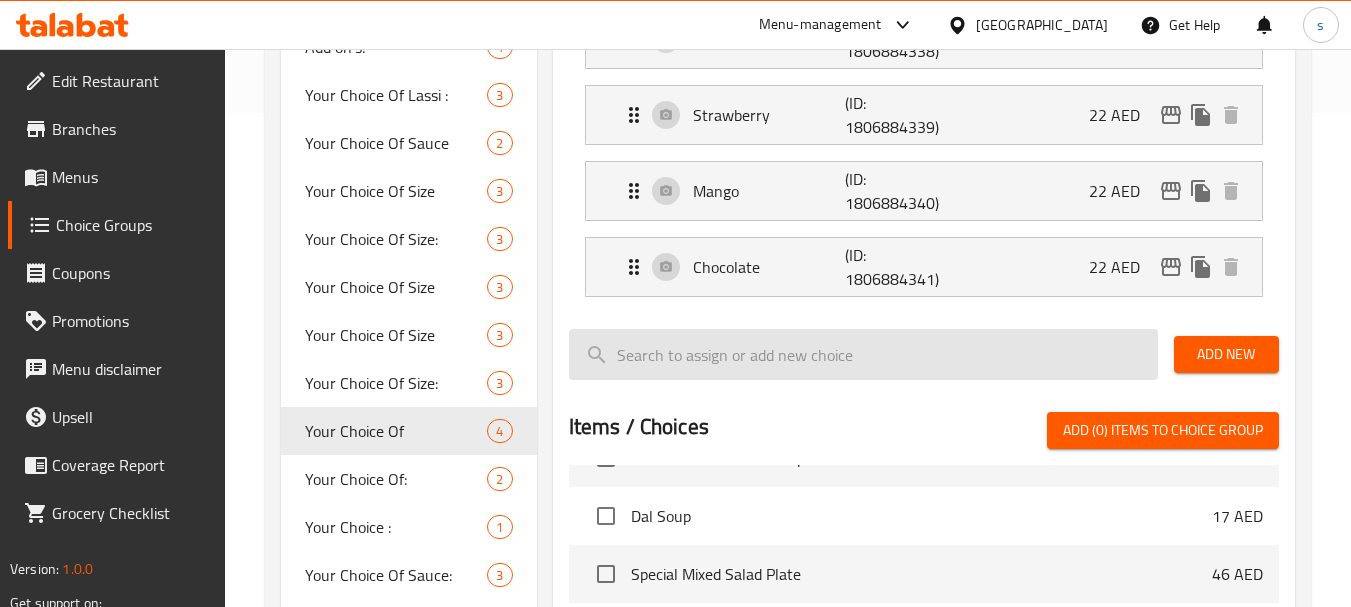 scroll, scrollTop: 300, scrollLeft: 0, axis: vertical 